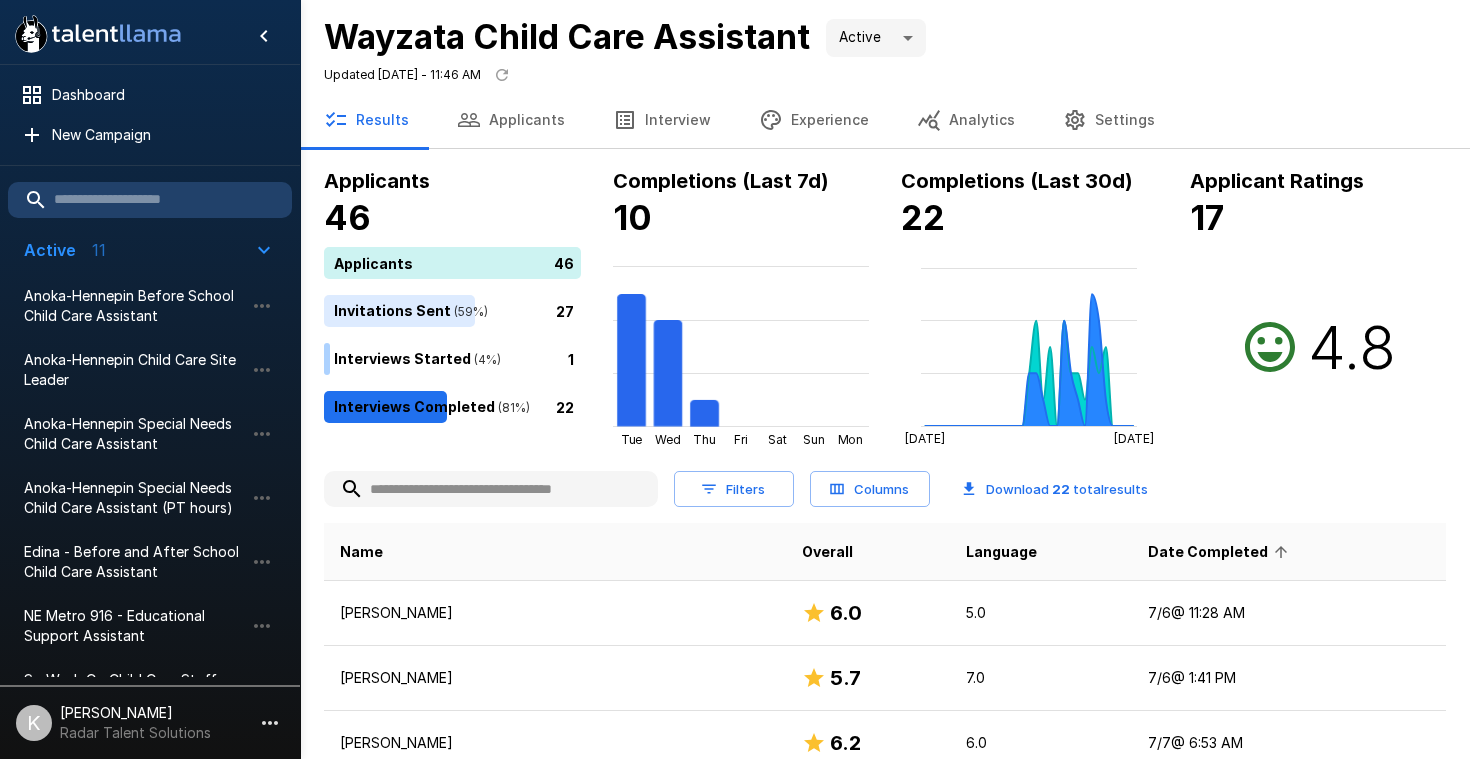 scroll, scrollTop: 0, scrollLeft: 0, axis: both 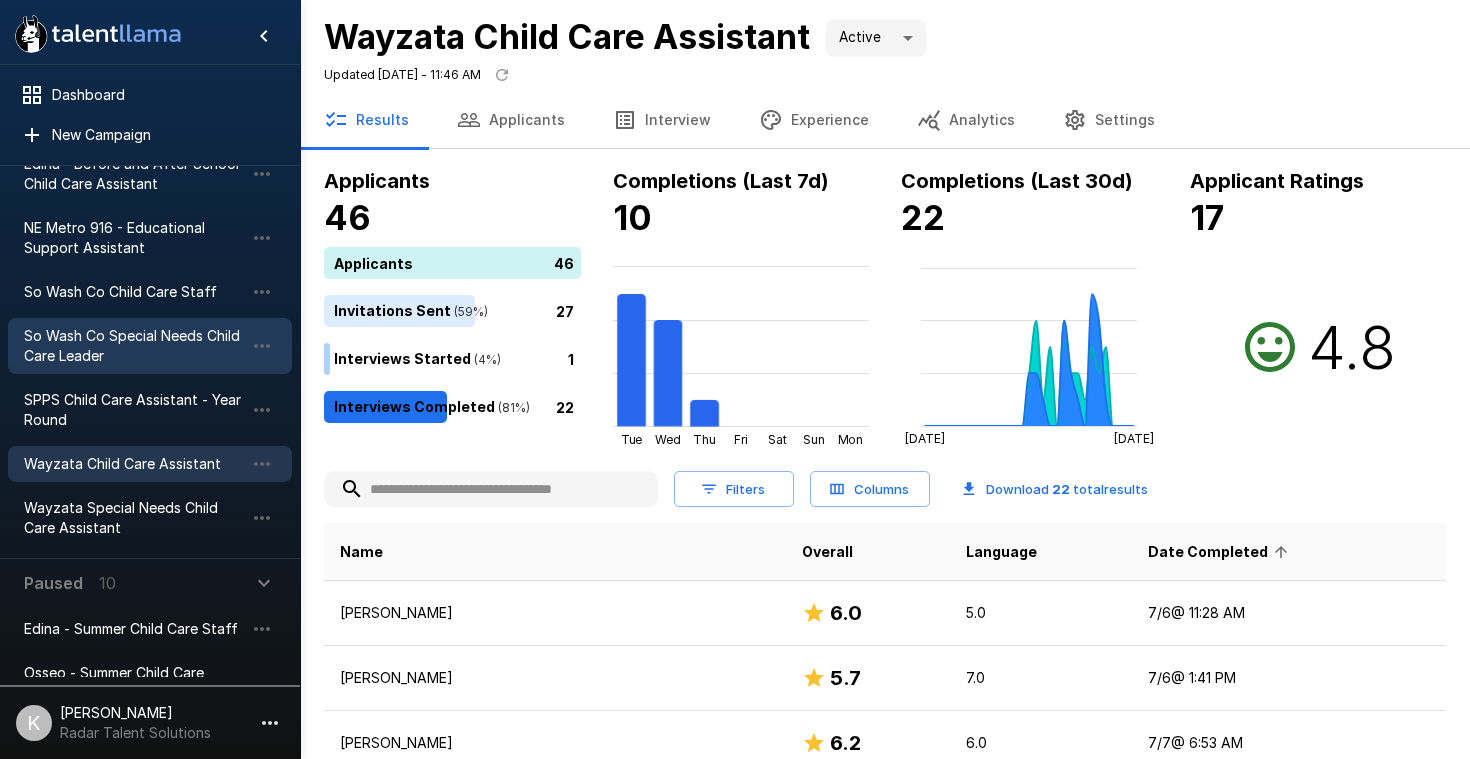 click on "So Wash Co Special Needs Child Care Leader" at bounding box center (134, 346) 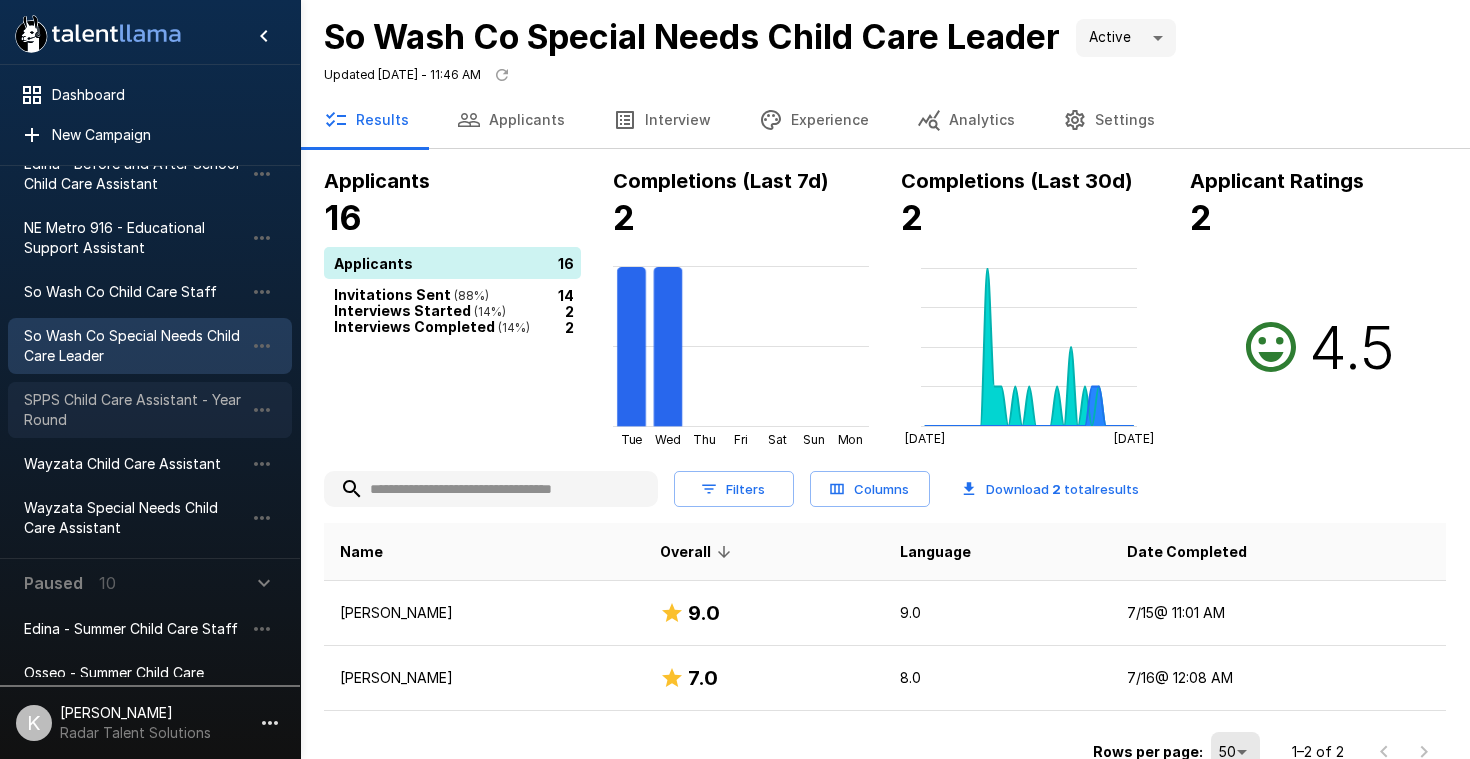 click on "SPPS Child Care Assistant - Year Round" at bounding box center (134, 410) 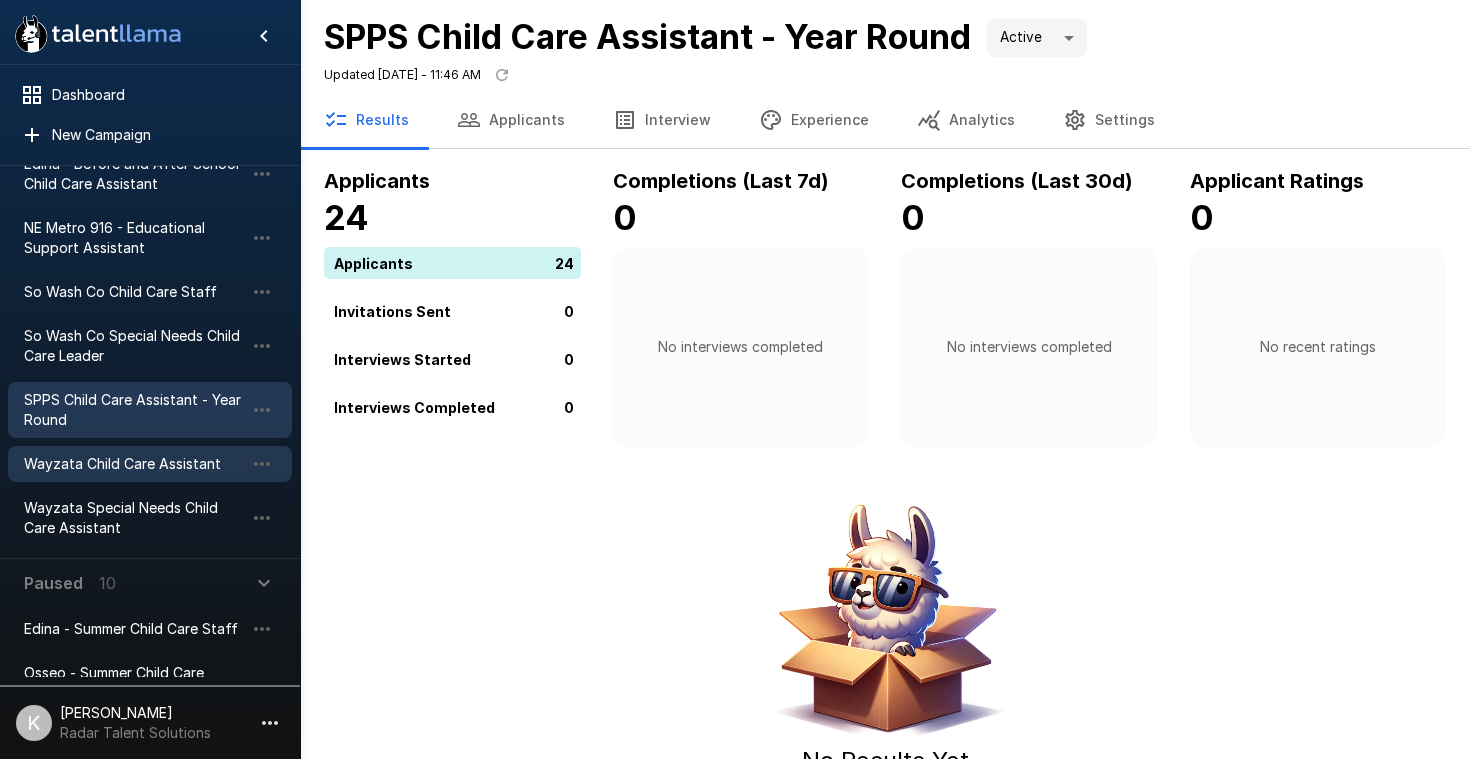 click on "Wayzata Child Care Assistant" at bounding box center (134, 464) 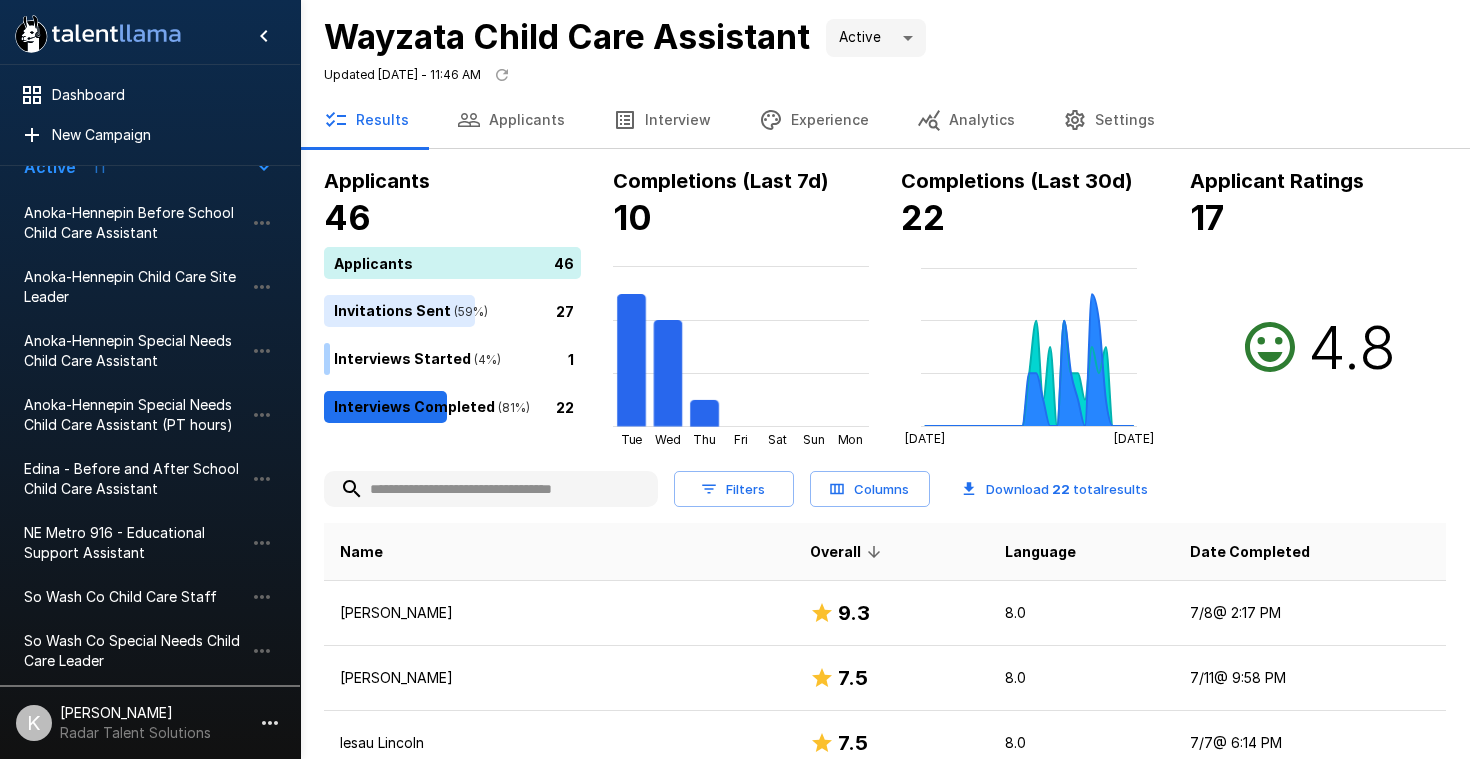 scroll, scrollTop: 0, scrollLeft: 0, axis: both 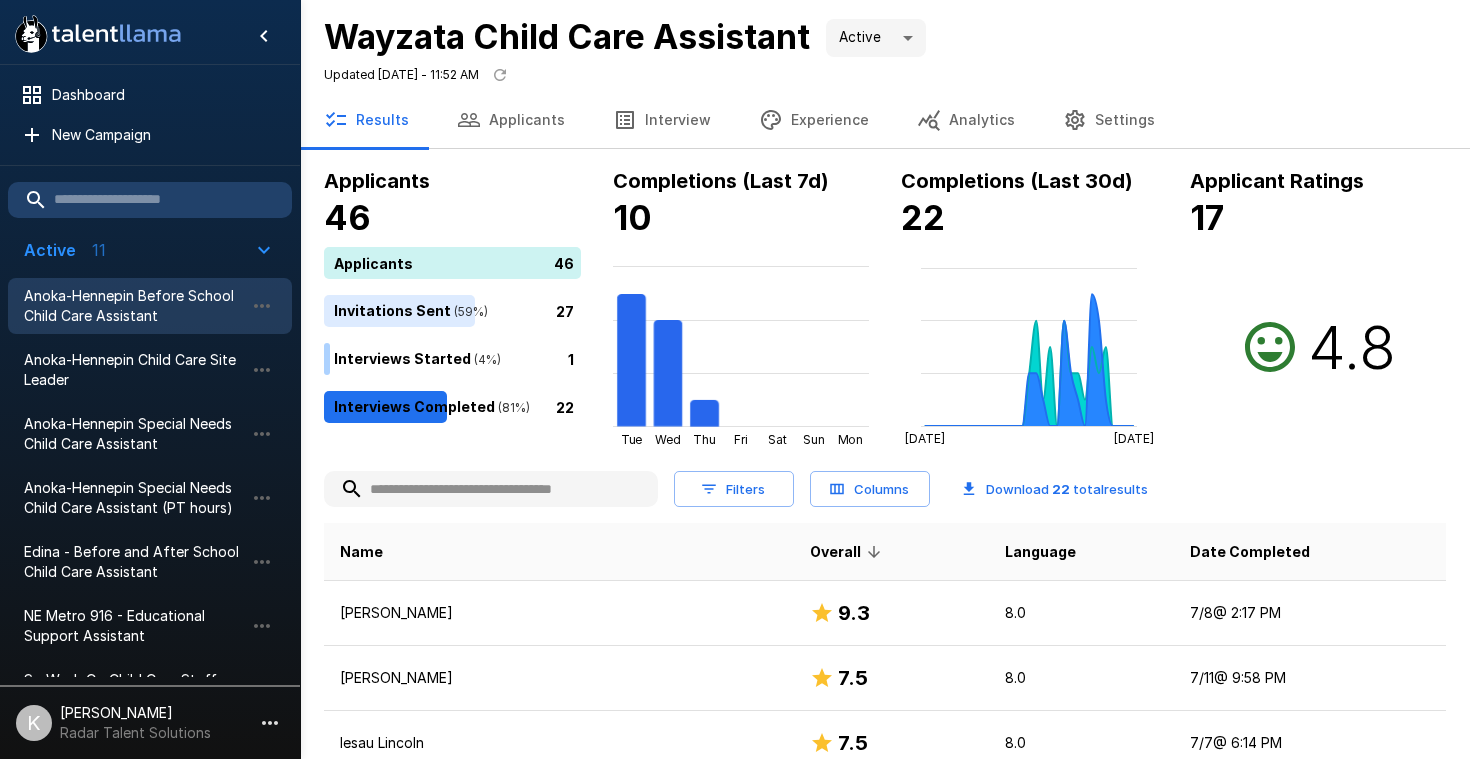 click on "Anoka-Hennepin Before School Child Care Assistant" at bounding box center [134, 306] 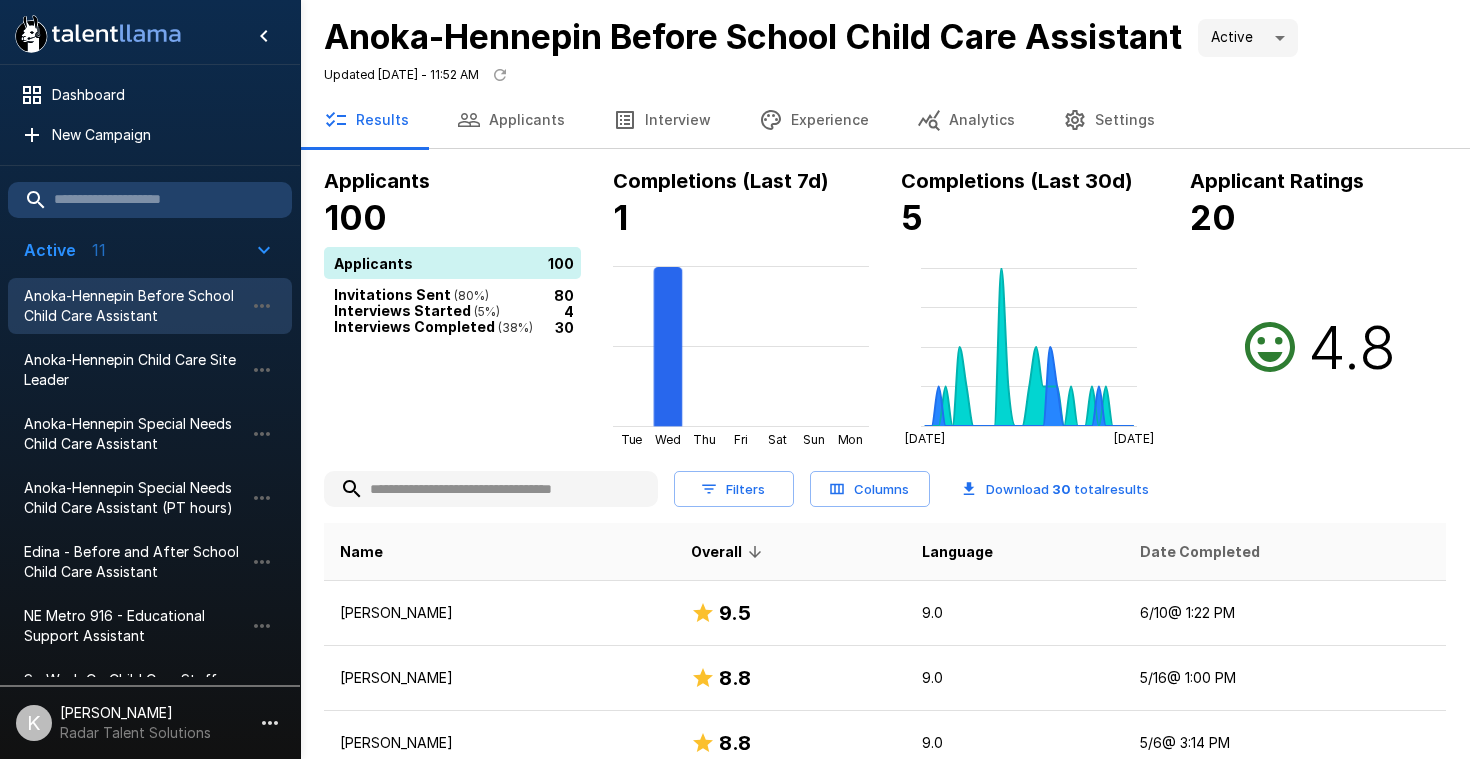 click on "Date Completed" at bounding box center [1200, 552] 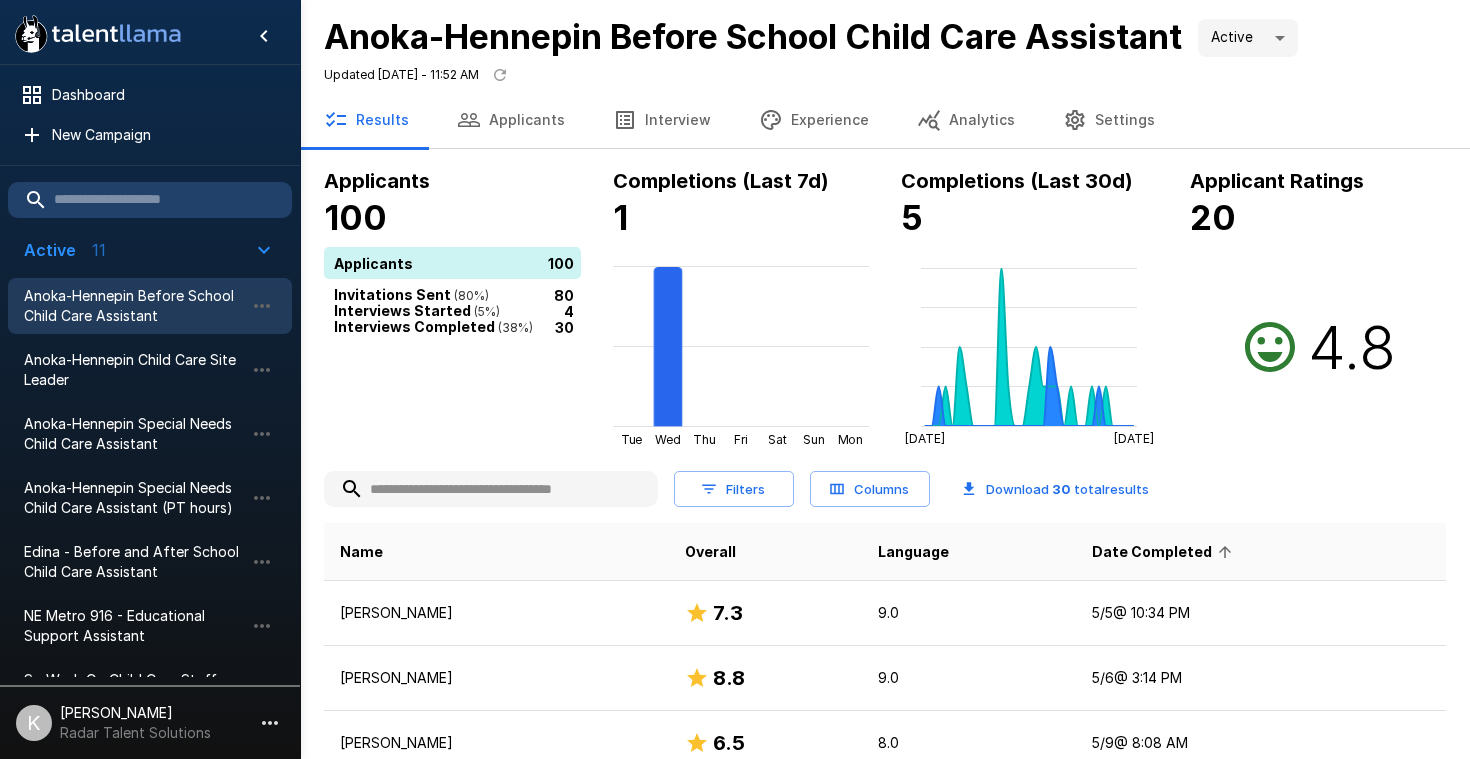click on "Date Completed" at bounding box center [1165, 552] 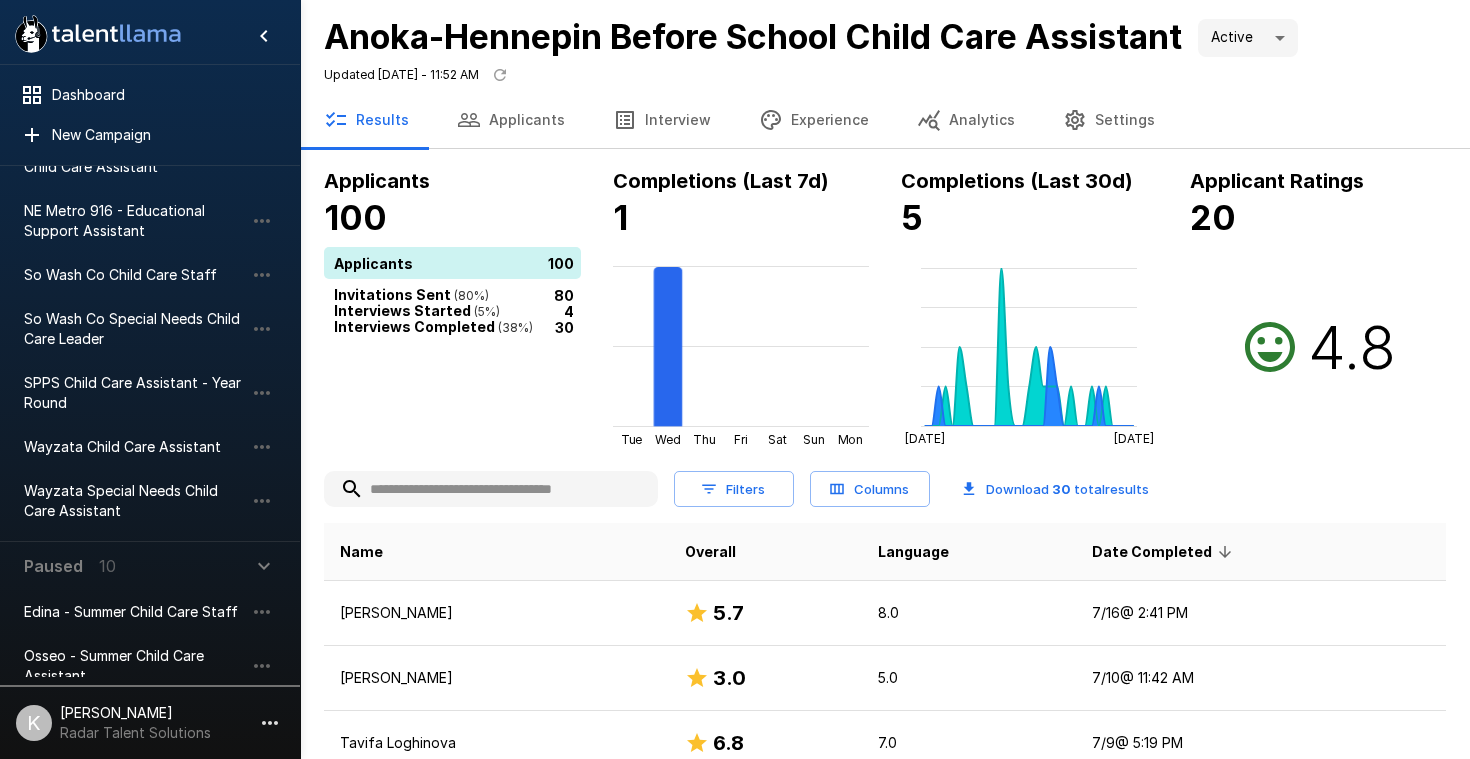 scroll, scrollTop: 394, scrollLeft: 0, axis: vertical 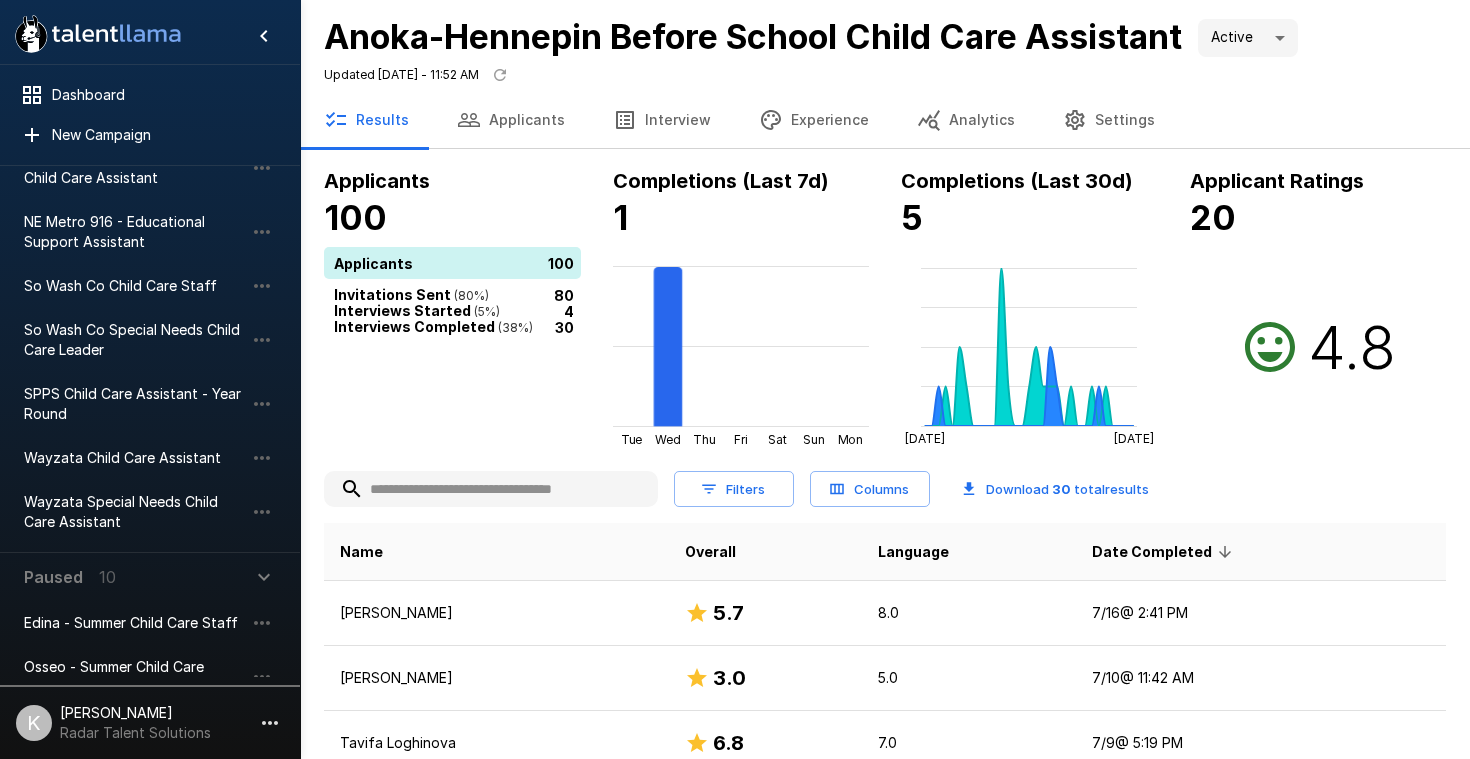 click on "Experience" at bounding box center (814, 120) 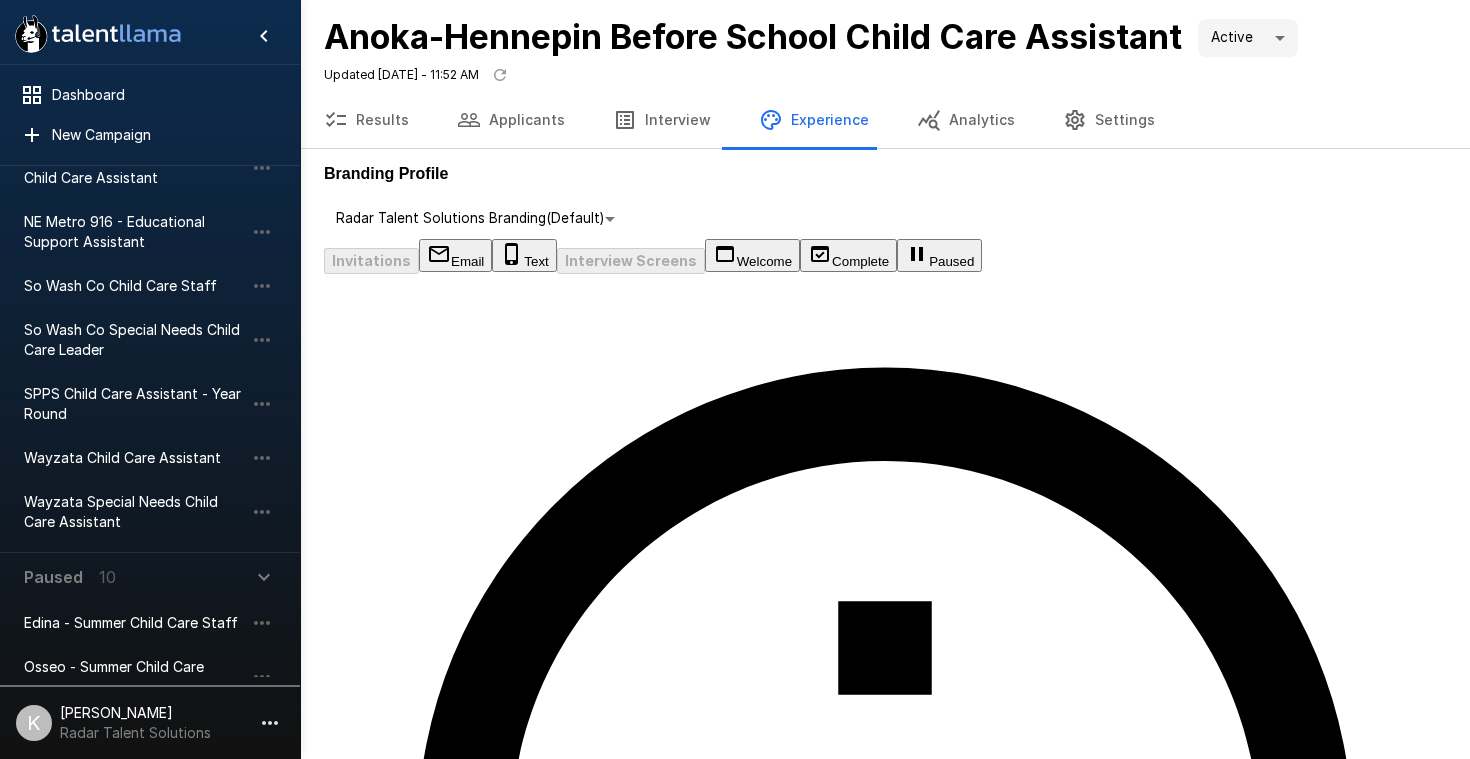 click on "Analytics" at bounding box center (966, 120) 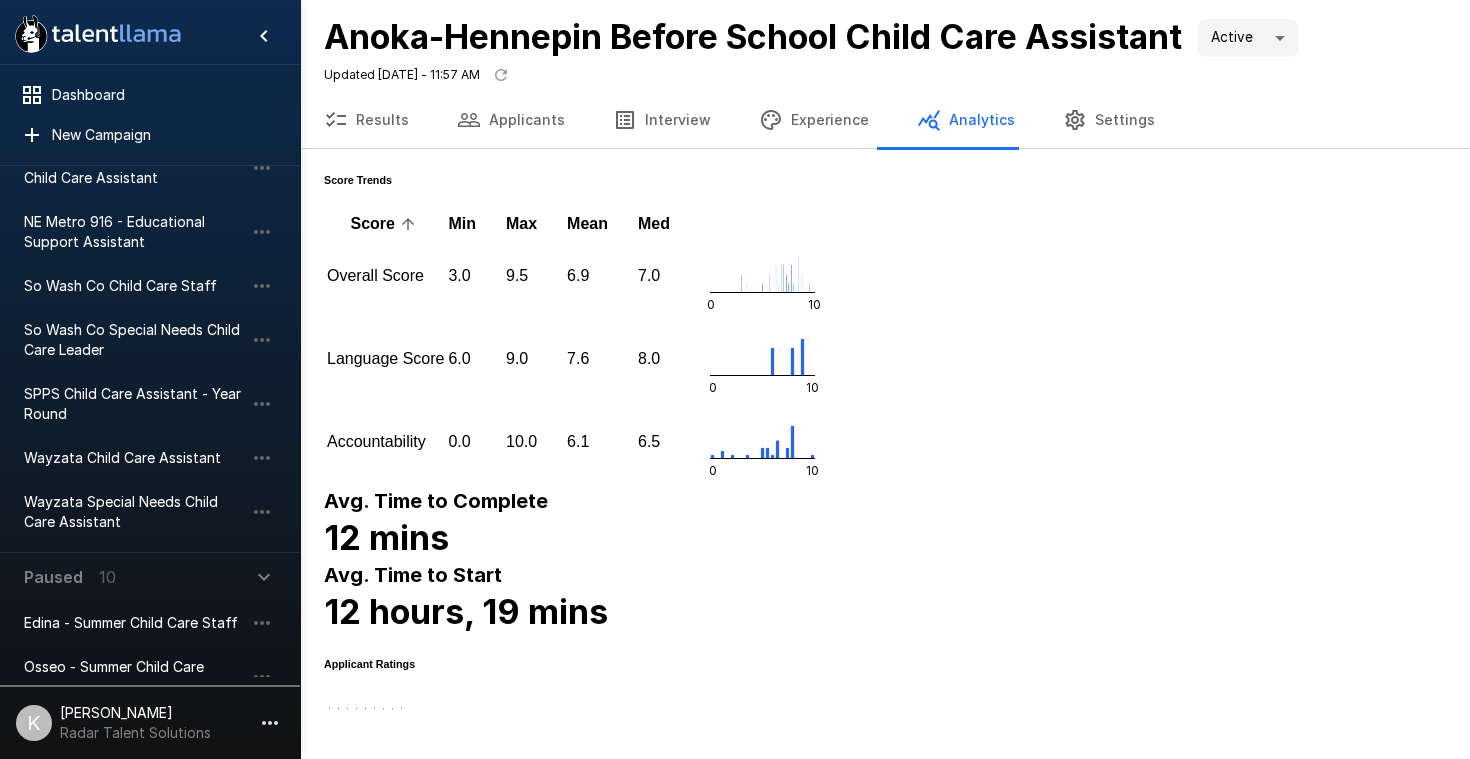 click on "Settings" at bounding box center [1109, 120] 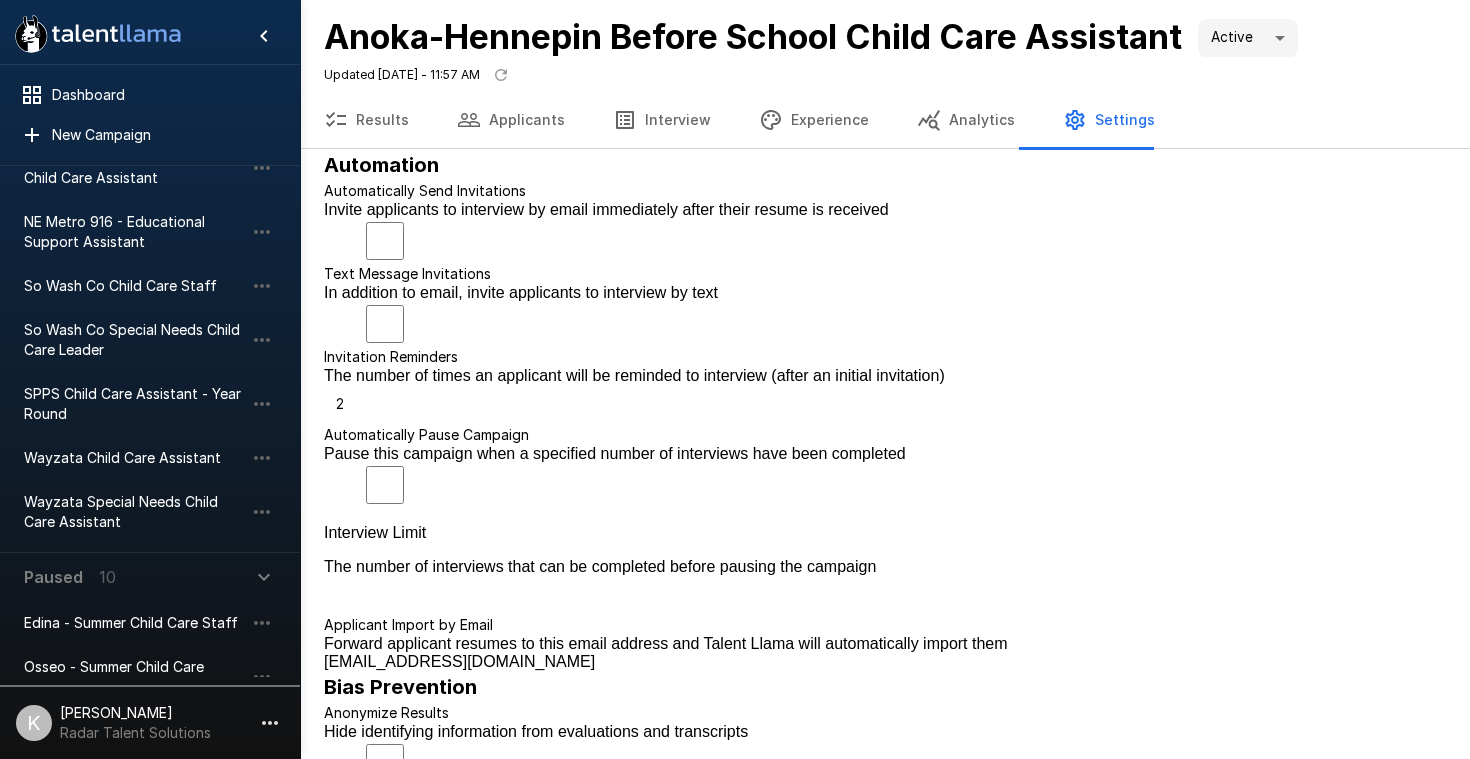 click on ".st0{fill:#FFFFFF;}
.st1{fill:#76a4ed;}
Dashboard New Campaign Active 11 Anoka-Hennepin Before School Child Care Assistant Anoka-Hennepin Child Care Site Leader Anoka-Hennepin Special Needs Child Care Assistant Anoka-Hennepin Special Needs Child Care Assistant (PT hours) Edina - Before and After School Child Care Assistant  NE Metro 916 - Educational Support Assistant  So Wash Co Child Care Staff  So Wash Co Special Needs Child Care Leader  SPPS Child Care Assistant - Year Round Wayzata Child Care Assistant Wayzata Special Needs Child Care Assistant Paused 10 Edina - Summer Child Care Staff Osseo - Summer Child Care Assistant  Revolutionary Sports - Kids Sports Coach Revolutionary Sports - Kids Sports Coach  Revolutionary Sports - Kids Sports Coach (PT) So Wash Co Summer Child Care Staff  Territory Associate  Territory Associate Territory Associate  - [GEOGRAPHIC_DATA], [GEOGRAPHIC_DATA] Wayzata - Summer Child Care Program Assistant K [PERSON_NAME] Radar Talent Solutions Anoka-[GEOGRAPHIC_DATA] Before School Child Care Assistant Active" at bounding box center [735, 379] 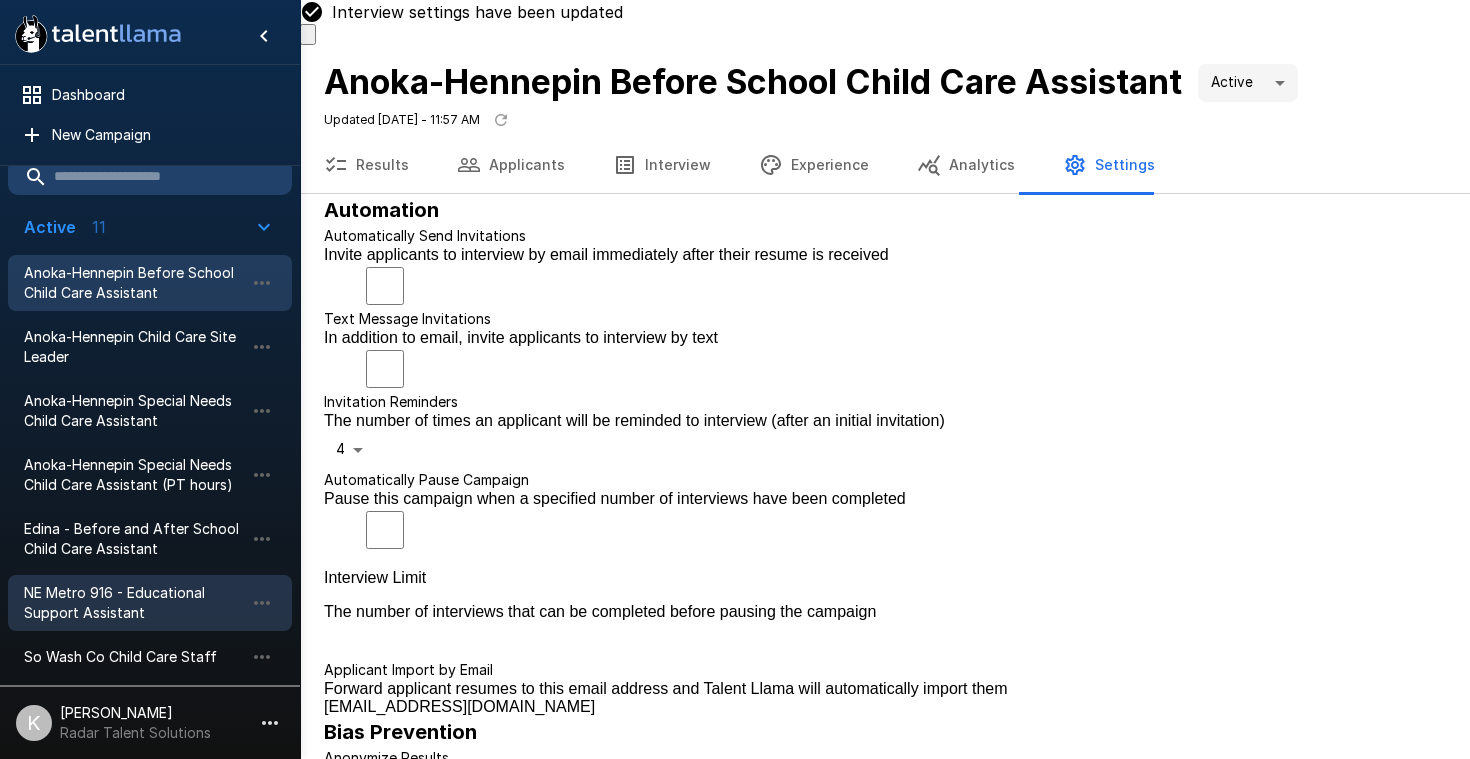 scroll, scrollTop: 0, scrollLeft: 0, axis: both 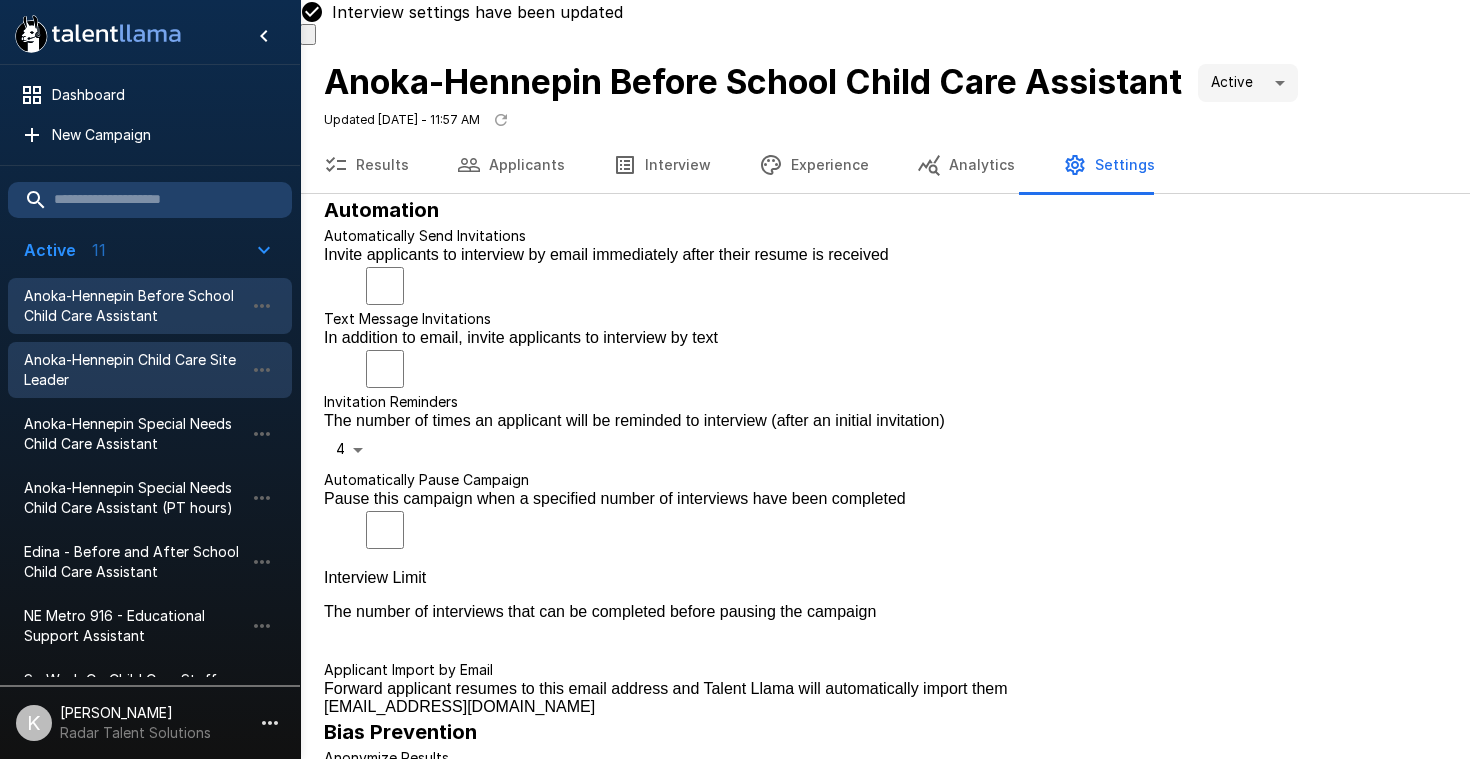 click on "Anoka-Hennepin Child Care Site Leader" at bounding box center [134, 370] 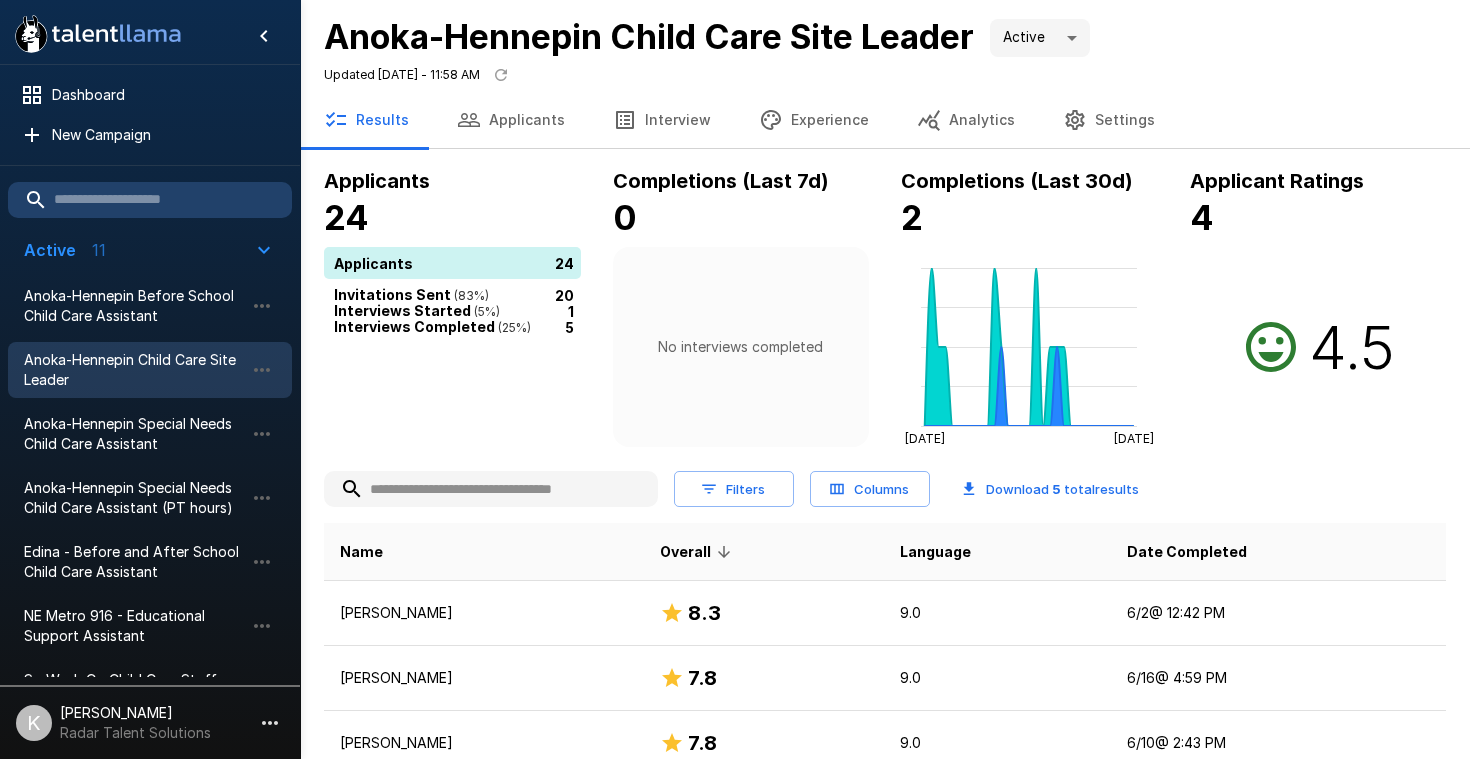click 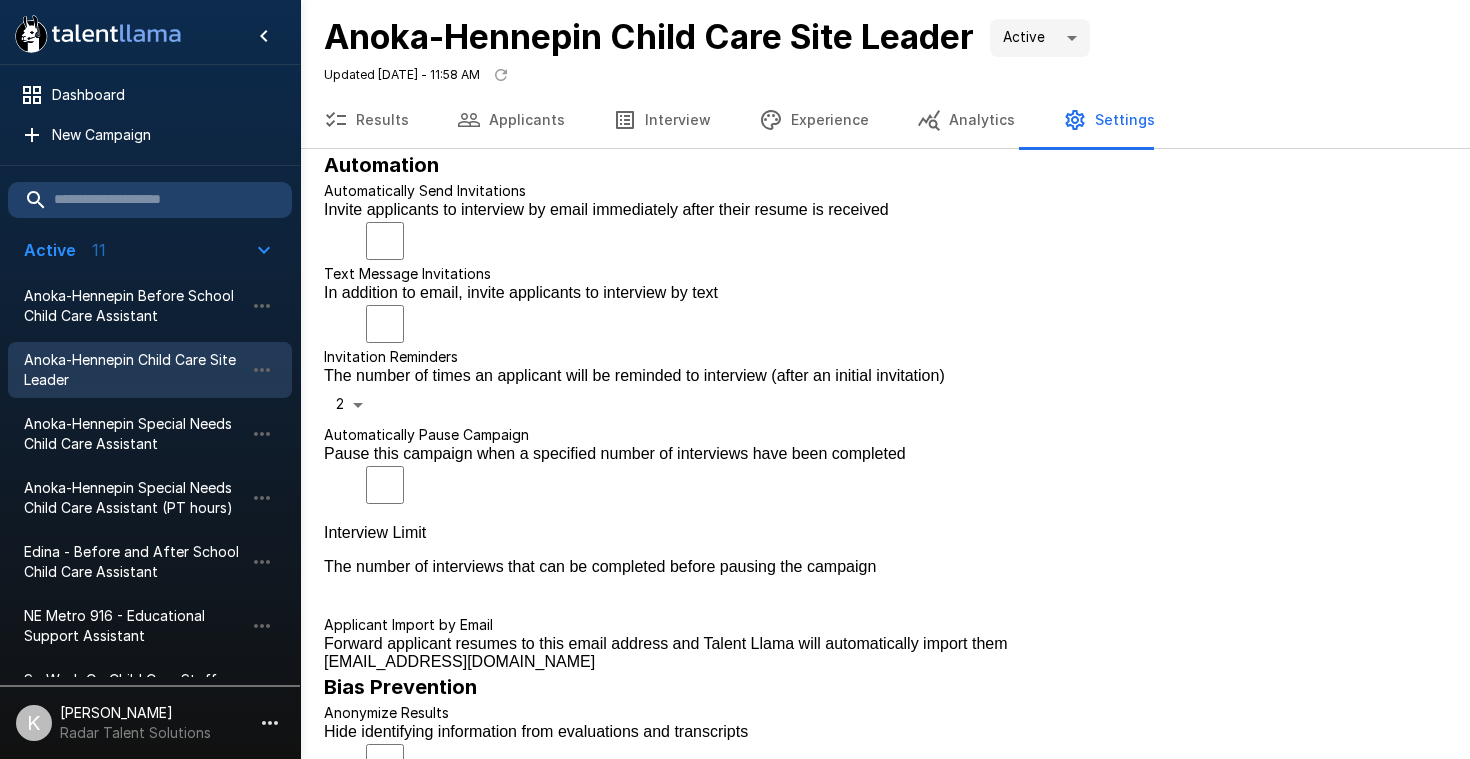 click on ".st0{fill:#FFFFFF;}
.st1{fill:#76a4ed;}
Dashboard New Campaign Active 11 Anoka-Hennepin Before School Child Care Assistant Anoka-Hennepin Child Care Site Leader Anoka-Hennepin Special Needs Child Care Assistant Anoka-Hennepin Special Needs Child Care Assistant (PT hours) Edina - Before and After School Child Care Assistant  NE Metro 916 - Educational Support Assistant  So Wash Co Child Care Staff  So Wash Co Special Needs Child Care Leader  SPPS Child Care Assistant - Year Round Wayzata Child Care Assistant Wayzata Special Needs Child Care Assistant Paused 10 Edina - Summer Child Care Staff Osseo - Summer Child Care Assistant  Revolutionary Sports - Kids Sports Coach Revolutionary Sports - Kids Sports Coach  Revolutionary Sports - Kids Sports Coach (PT) So Wash Co Summer Child Care Staff  Territory Associate  Territory Associate Territory Associate  - [GEOGRAPHIC_DATA], [GEOGRAPHIC_DATA] Wayzata - Summer Child Care Program Assistant K [PERSON_NAME] Radar Talent Solutions Anoka-Hennepin Child Care Site Leader Active **** Results" at bounding box center [735, 379] 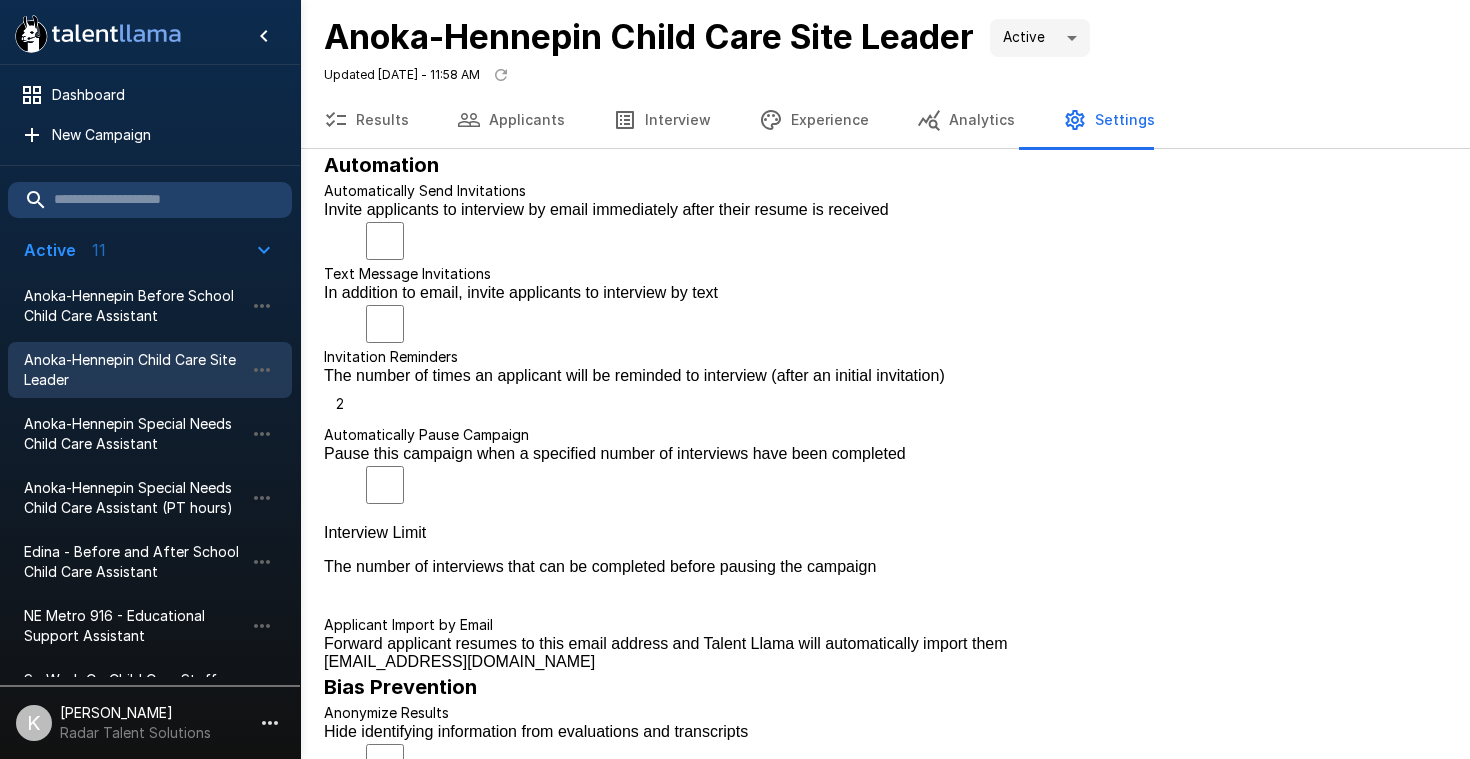 click on "4" at bounding box center (755, 856) 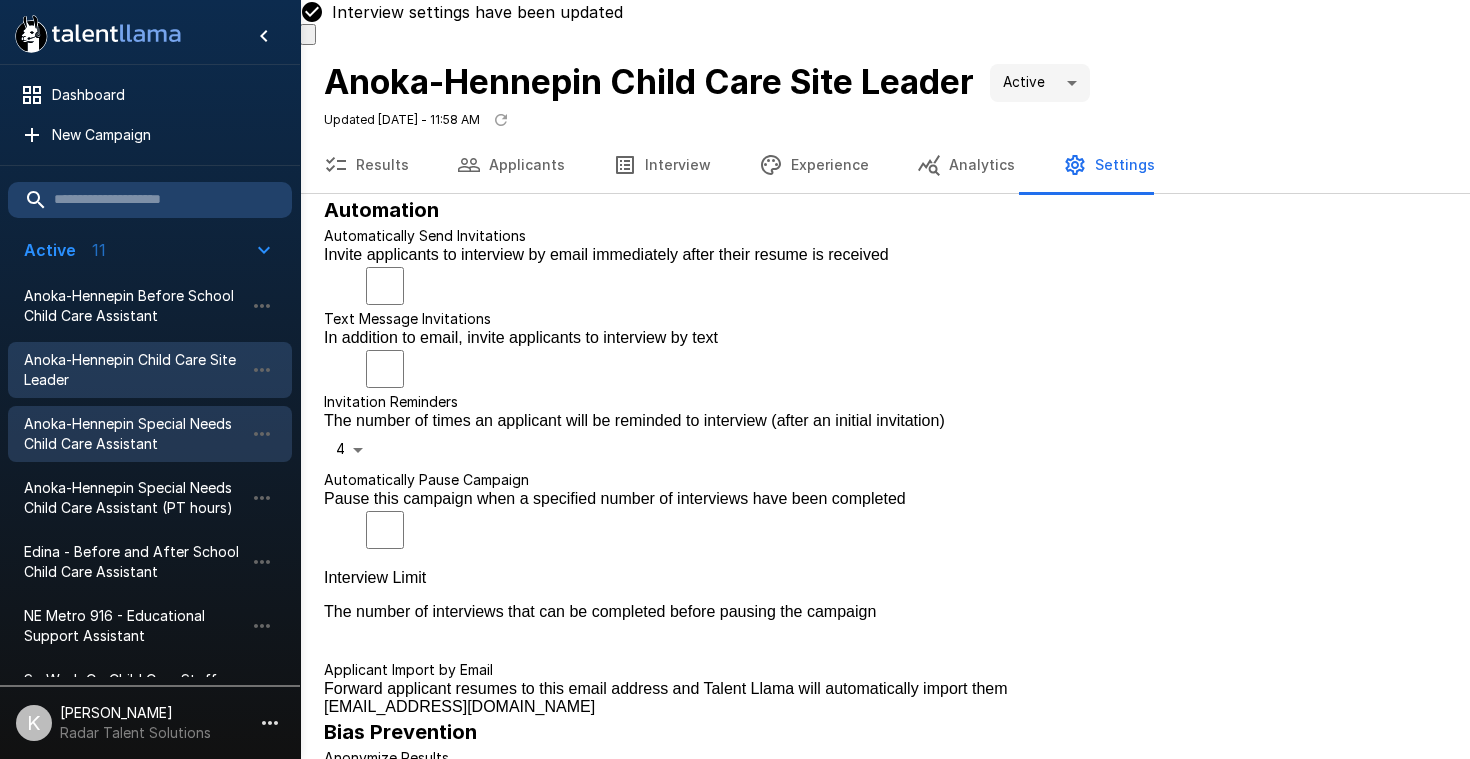 click on "Anoka-Hennepin Special Needs Child Care Assistant" at bounding box center [134, 434] 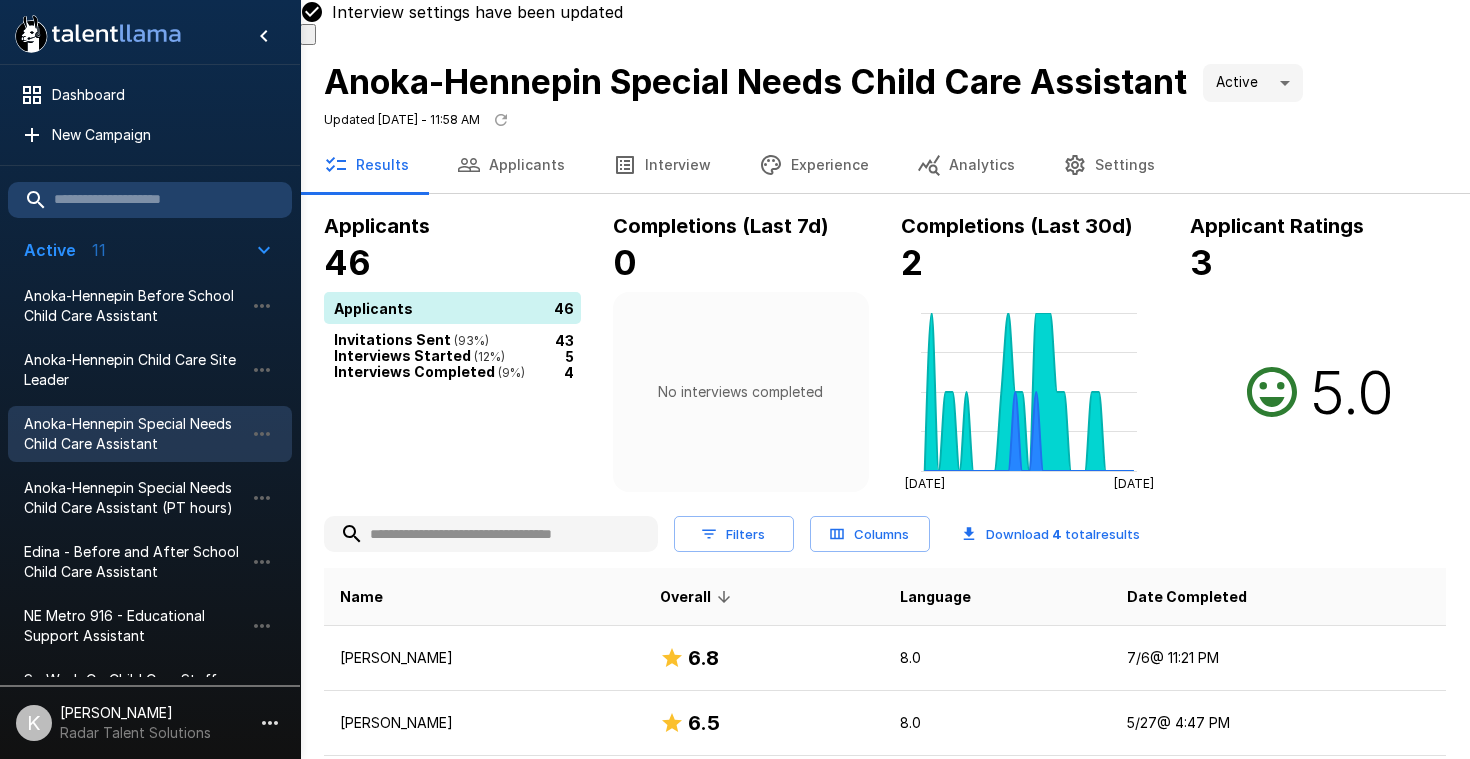 click on "Settings" at bounding box center [1109, 165] 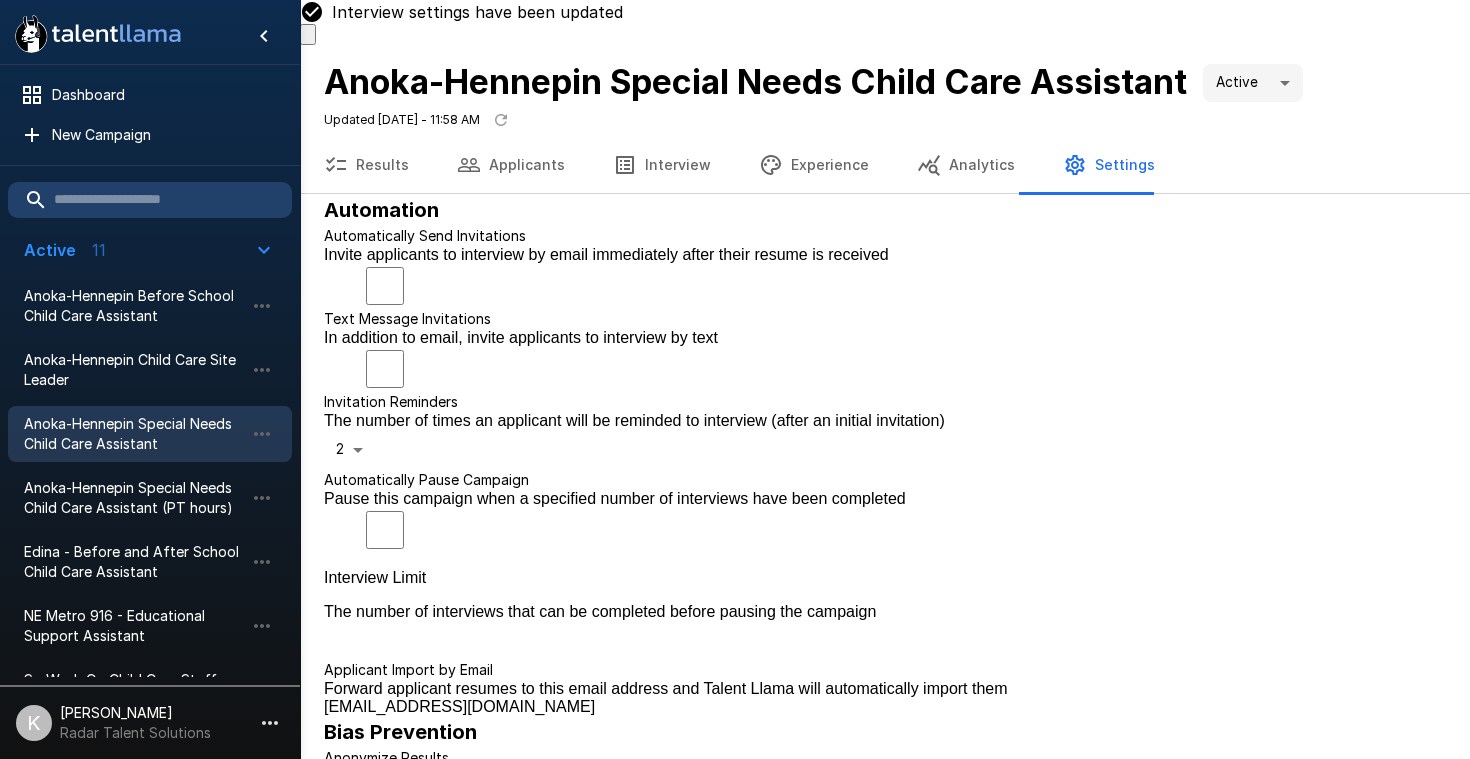 click on ".st0{fill:#FFFFFF;}
.st1{fill:#76a4ed;}
Dashboard New Campaign Active 11 Anoka-Hennepin Before School Child Care Assistant Anoka-Hennepin Child Care Site Leader Anoka-Hennepin Special Needs Child Care Assistant Anoka-Hennepin Special Needs Child Care Assistant (PT hours) Edina - Before and After School Child Care Assistant  NE Metro 916 - Educational Support Assistant  So Wash Co Child Care Staff  So Wash Co Special Needs Child Care Leader  SPPS Child Care Assistant - Year Round Wayzata Child Care Assistant Wayzata Special Needs Child Care Assistant Paused 10 Edina - Summer Child Care Staff Osseo - Summer Child Care Assistant  Revolutionary Sports - Kids Sports Coach Revolutionary Sports - Kids Sports Coach  Revolutionary Sports - Kids Sports Coach (PT) So Wash Co Summer Child Care Staff  Territory Associate  Territory Associate Territory Associate  - [GEOGRAPHIC_DATA], [GEOGRAPHIC_DATA] Wayzata - Summer Child Care Program Assistant K [PERSON_NAME] Radar Talent Solutions Interview settings have been updated Active **** Results" at bounding box center [735, 379] 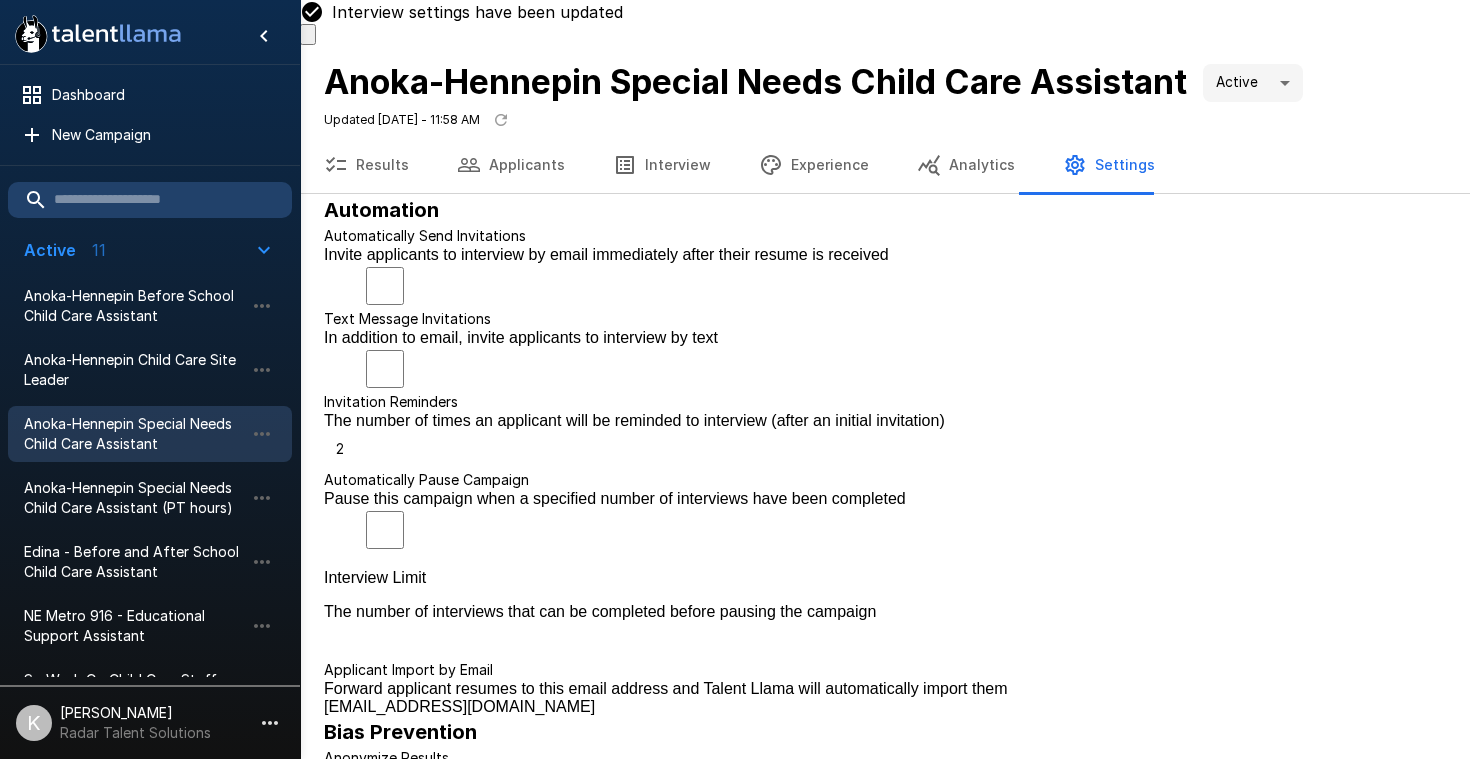 click on "4" at bounding box center [755, 856] 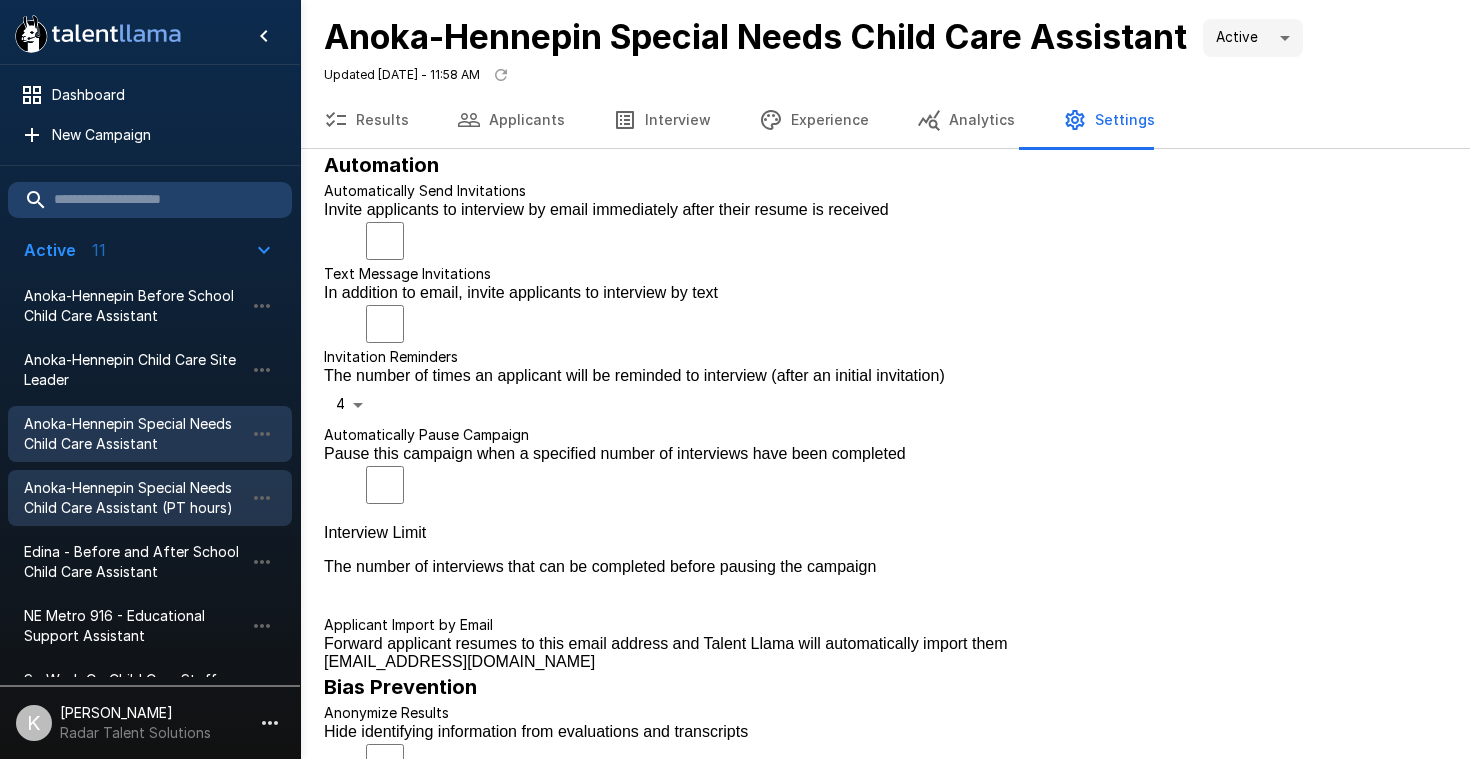 click on "Anoka-Hennepin Special Needs Child Care Assistant (PT hours)" at bounding box center [134, 498] 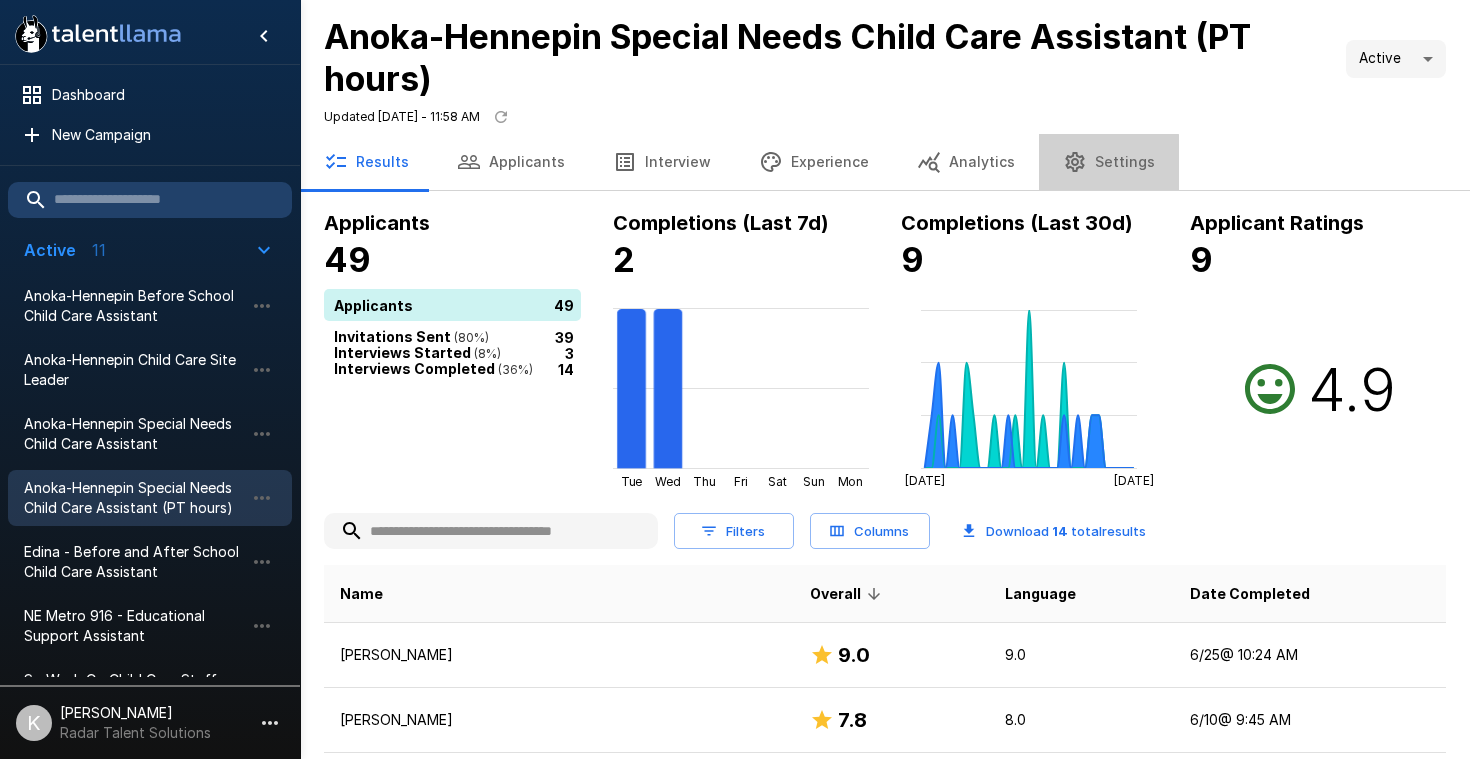click on "Settings" at bounding box center [1109, 162] 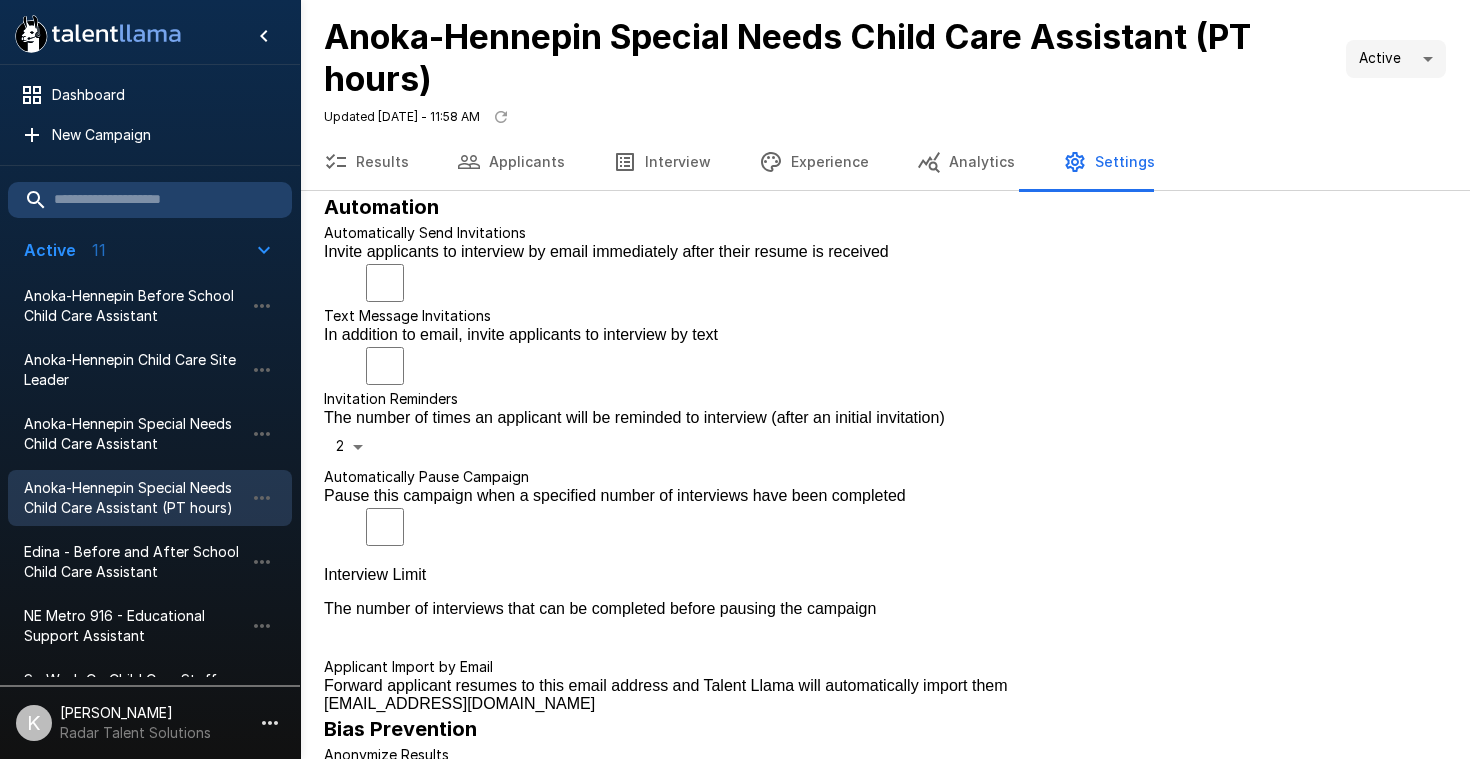click on ".st0{fill:#FFFFFF;}
.st1{fill:#76a4ed;}
Dashboard New Campaign Active 11 Anoka-Hennepin Before School Child Care Assistant Anoka-Hennepin Child Care Site Leader Anoka-Hennepin Special Needs Child Care Assistant Anoka-Hennepin Special Needs Child Care Assistant (PT hours) Edina - Before and After School Child Care Assistant  NE Metro 916 - Educational Support Assistant  So Wash Co Child Care Staff  So Wash Co Special Needs Child Care Leader  SPPS Child Care Assistant - Year Round Wayzata Child Care Assistant Wayzata Special Needs Child Care Assistant Paused 10 Edina - Summer Child Care Staff Osseo - Summer Child Care Assistant  Revolutionary Sports - Kids Sports Coach Revolutionary Sports - Kids Sports Coach  Revolutionary Sports - Kids Sports Coach (PT) So Wash Co Summer Child Care Staff  Territory Associate  Territory Associate Territory Associate  - [GEOGRAPHIC_DATA], [GEOGRAPHIC_DATA] Wayzata - Summer Child Care Program Assistant K [PERSON_NAME] Radar Talent Solutions Active **** Updated [DATE] - 11:58 AM Results Applicants 2" at bounding box center (735, 379) 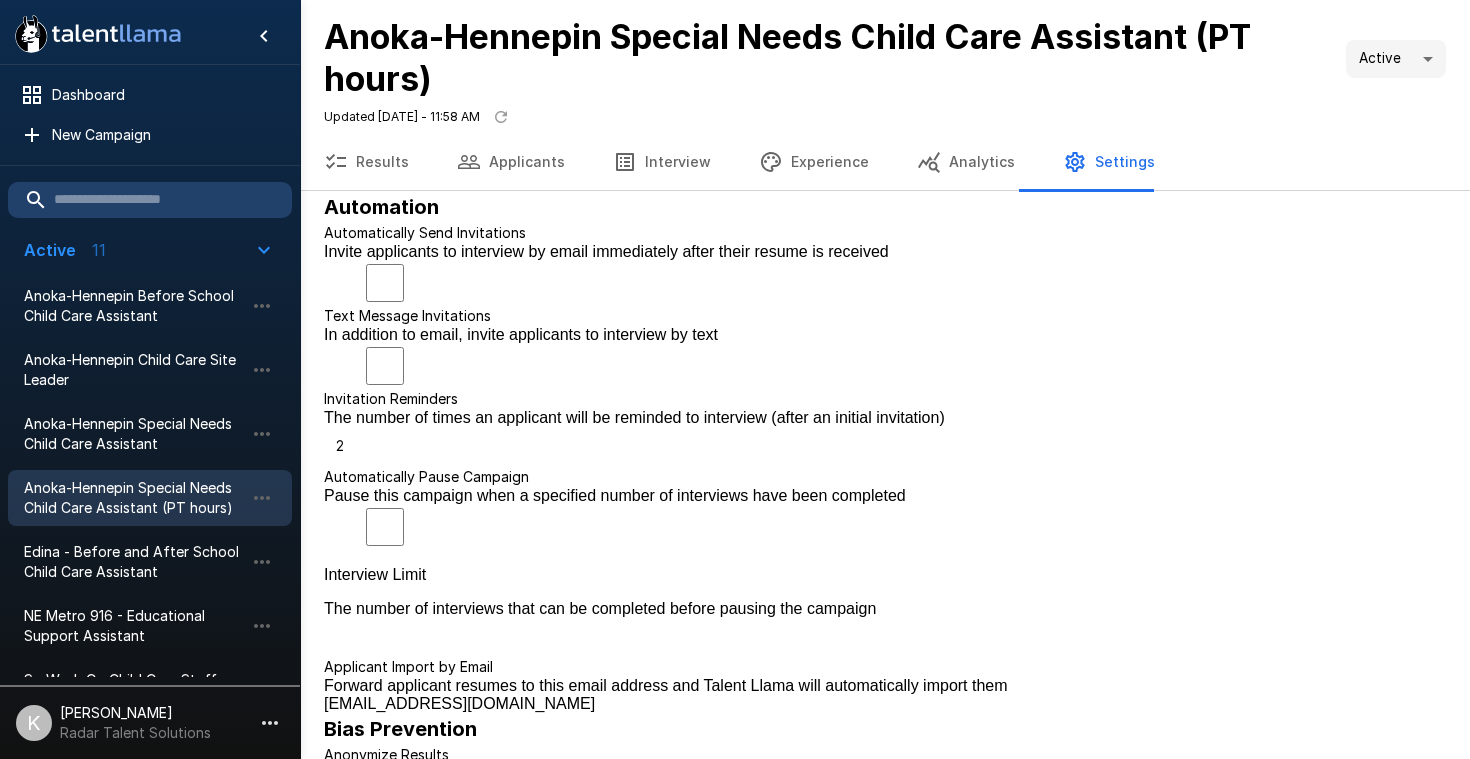 click on "4" at bounding box center (755, 856) 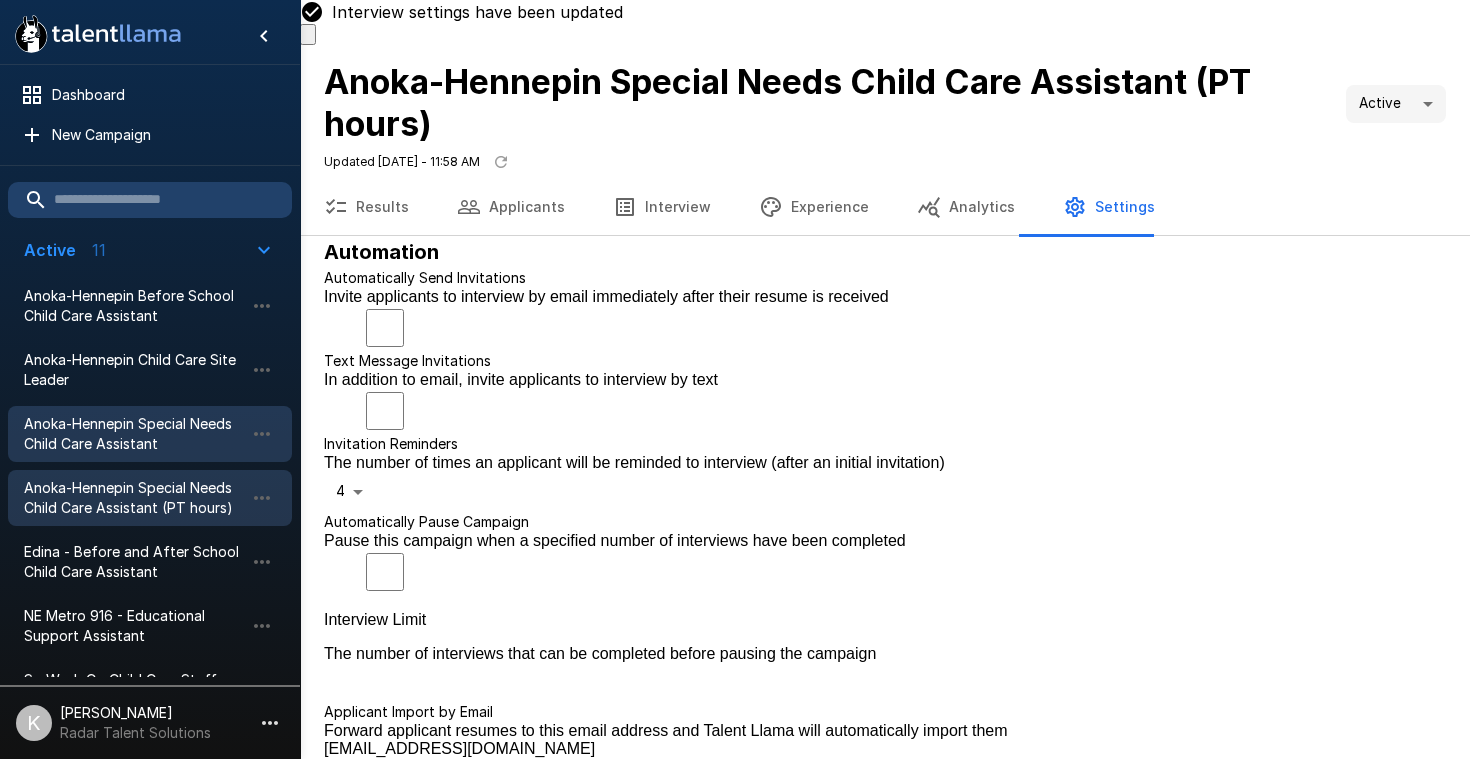 scroll, scrollTop: 90, scrollLeft: 0, axis: vertical 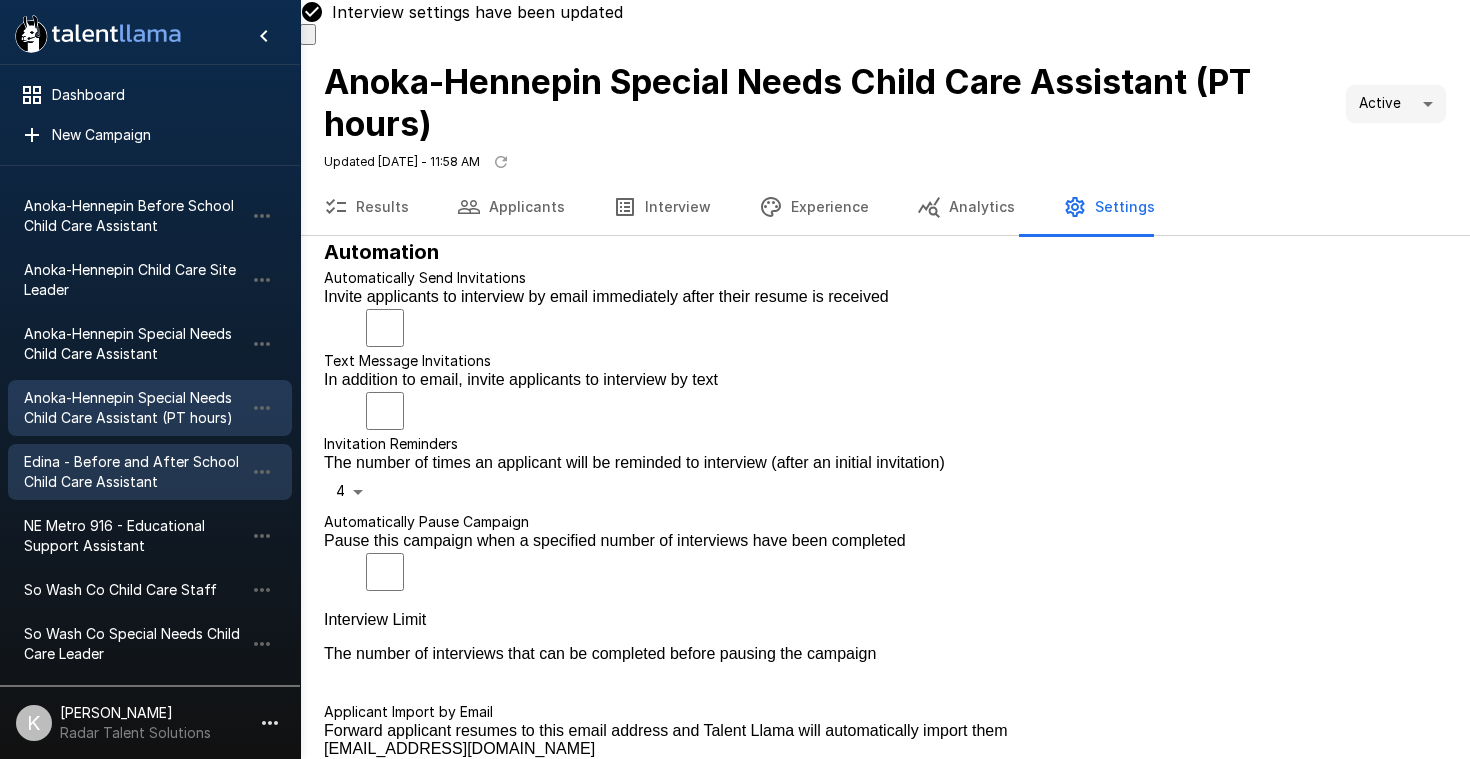 click on "Edina - Before and After School Child Care Assistant" at bounding box center (134, 472) 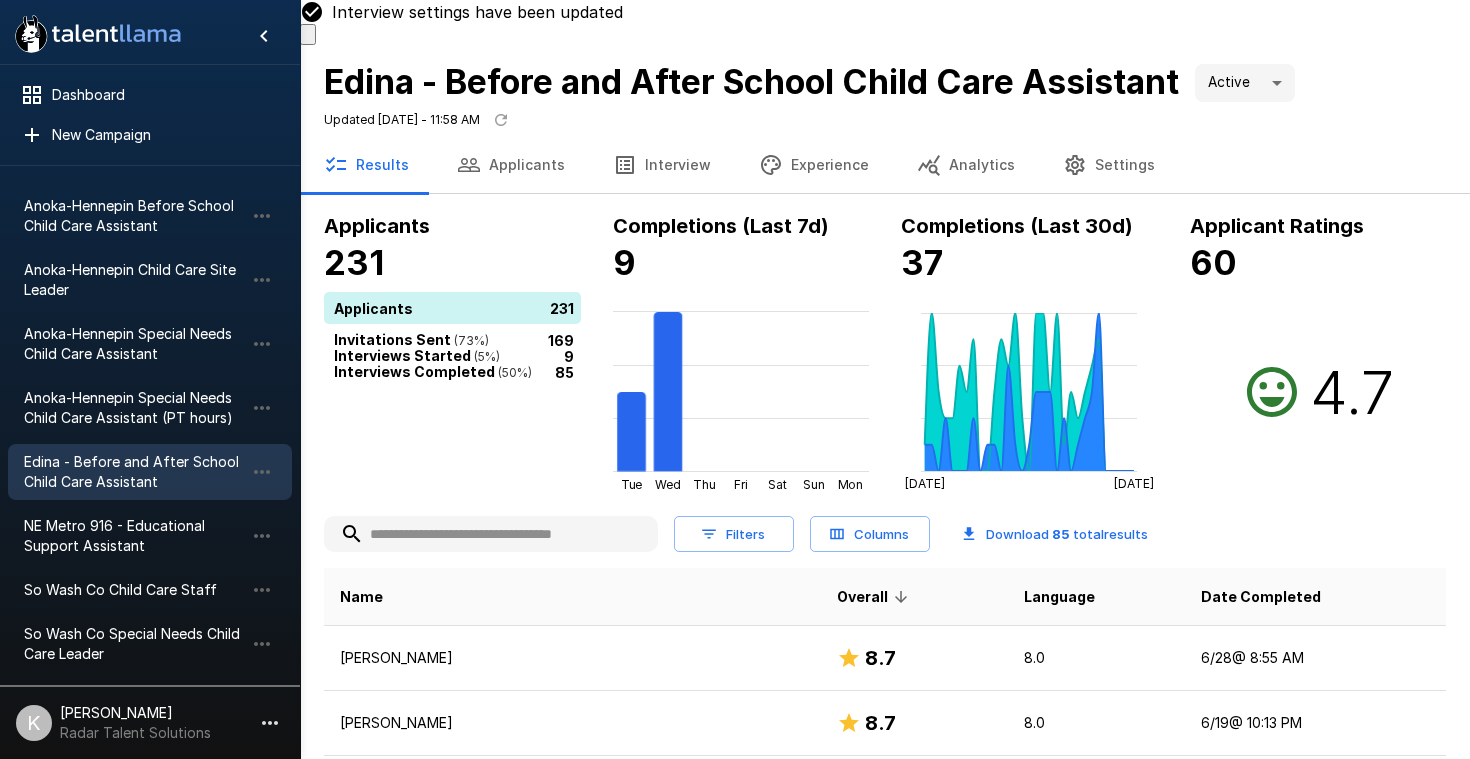 click on "Settings" at bounding box center [1109, 165] 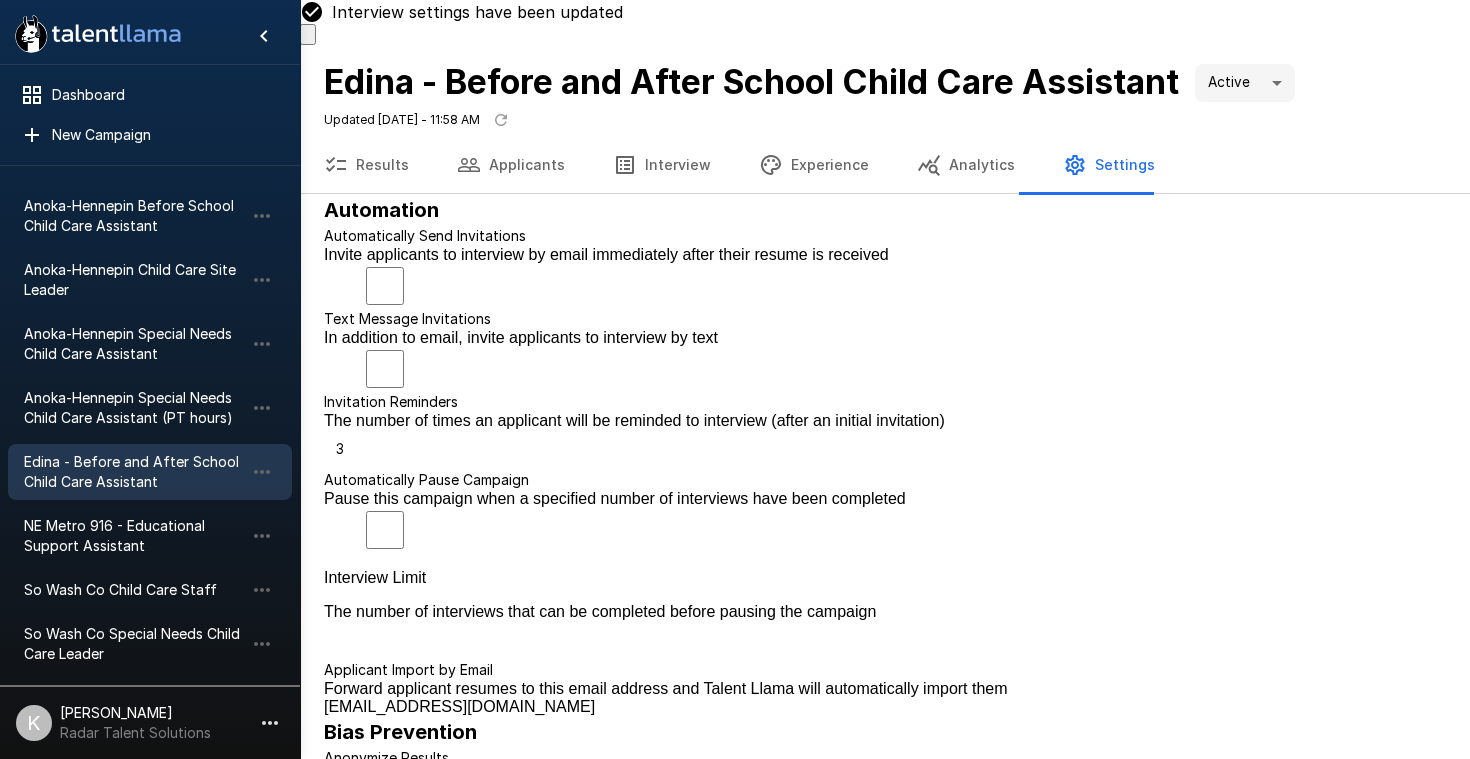 click on ".st0{fill:#FFFFFF;}
.st1{fill:#76a4ed;}
Dashboard New Campaign Active 11 Anoka-Hennepin Before School Child Care Assistant Anoka-Hennepin Child Care Site Leader Anoka-Hennepin Special Needs Child Care Assistant Anoka-Hennepin Special Needs Child Care Assistant (PT hours) Edina - Before and After School Child Care Assistant  NE Metro 916 - Educational Support Assistant  So Wash Co Child Care Staff  So Wash Co Special Needs Child Care Leader  SPPS Child Care Assistant - Year Round Wayzata Child Care Assistant Wayzata Special Needs Child Care Assistant Paused 10 Edina - Summer Child Care Staff Osseo - Summer Child Care Assistant  Revolutionary Sports - Kids Sports Coach Revolutionary Sports - Kids Sports Coach  Revolutionary Sports - Kids Sports Coach (PT) So Wash Co Summer Child Care Staff  Territory Associate  Territory Associate Territory Associate  - [GEOGRAPHIC_DATA], [GEOGRAPHIC_DATA] Wayzata - Summer Child Care Program Assistant K [PERSON_NAME] Radar Talent Solutions Interview settings have been updated Active **** Results" at bounding box center [735, 379] 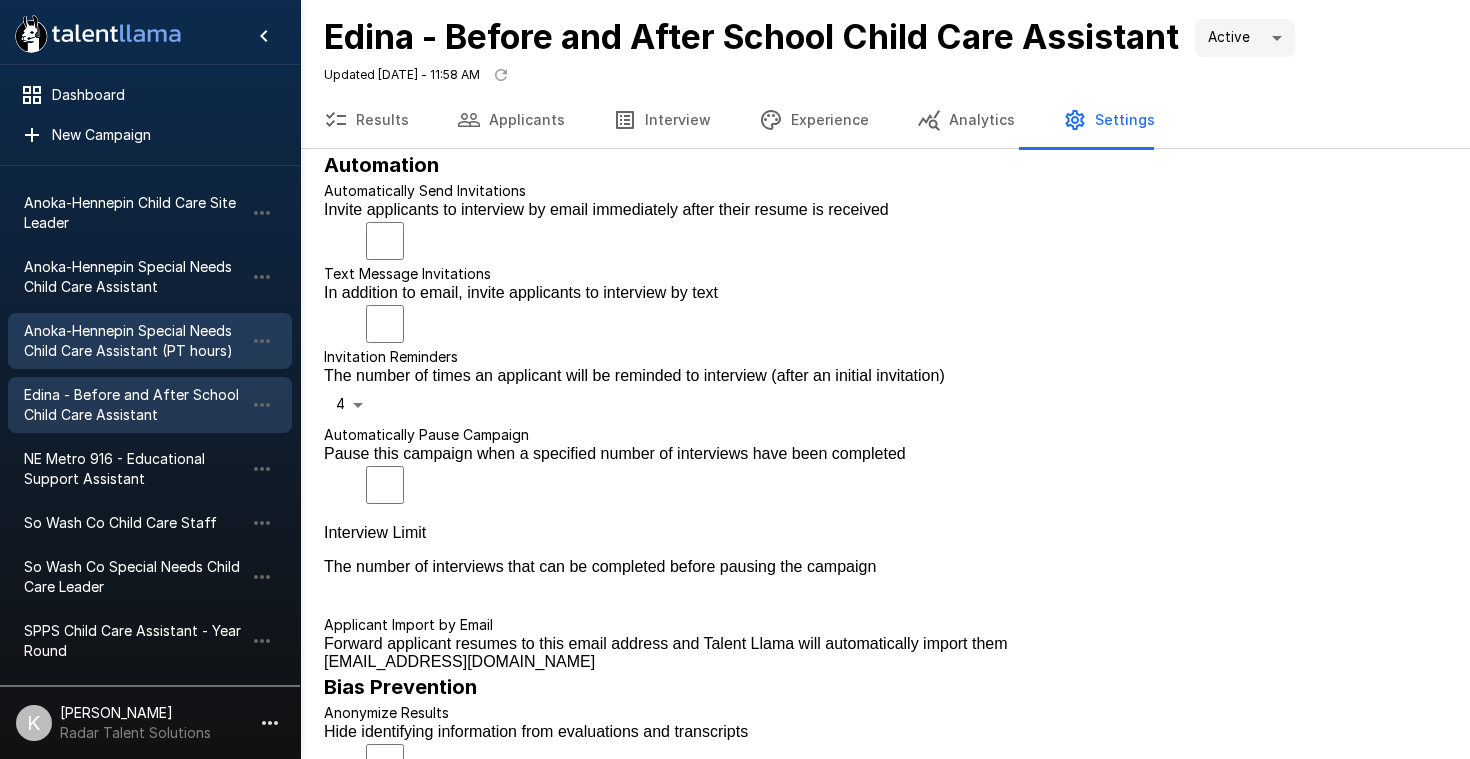 scroll, scrollTop: 159, scrollLeft: 0, axis: vertical 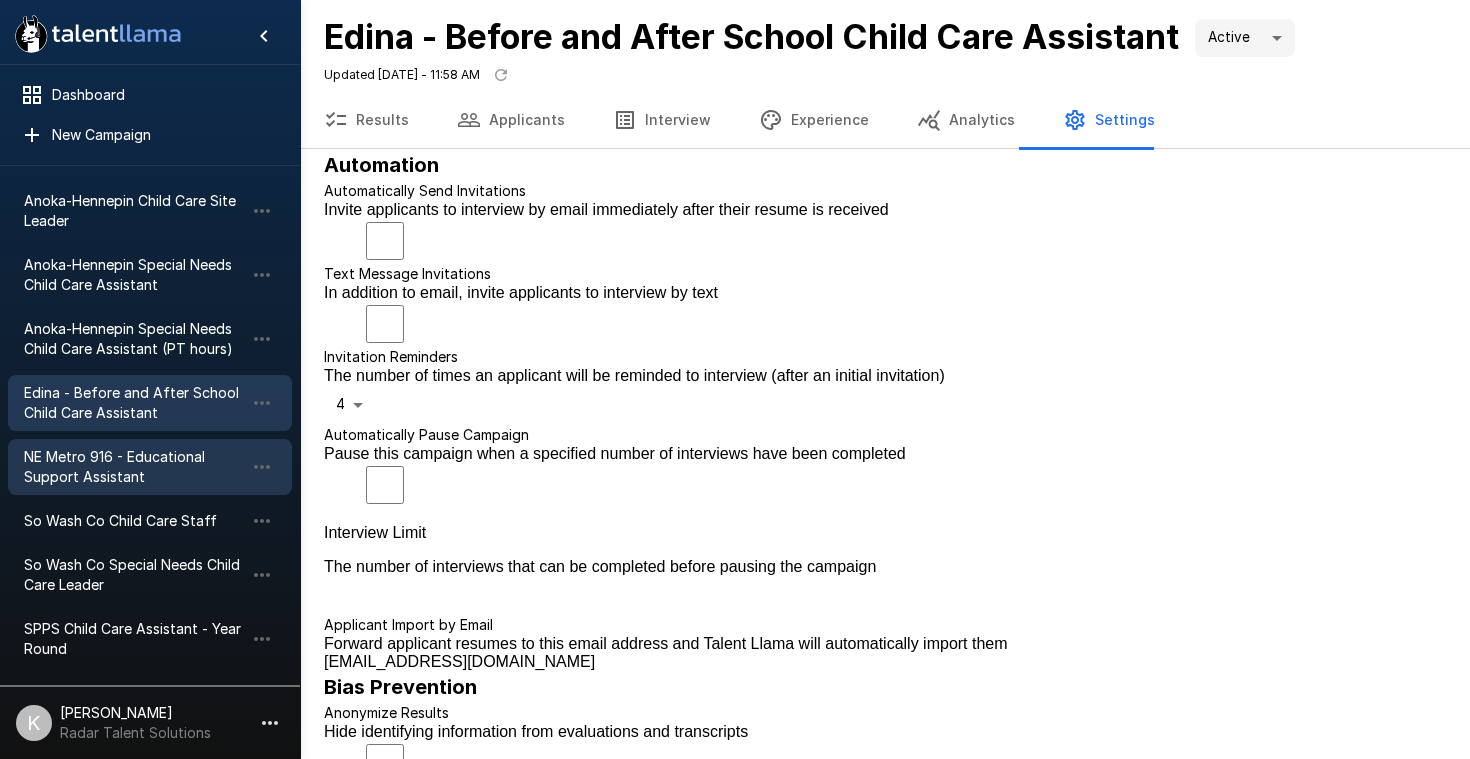 click on "NE Metro 916 - Educational Support Assistant" at bounding box center (134, 467) 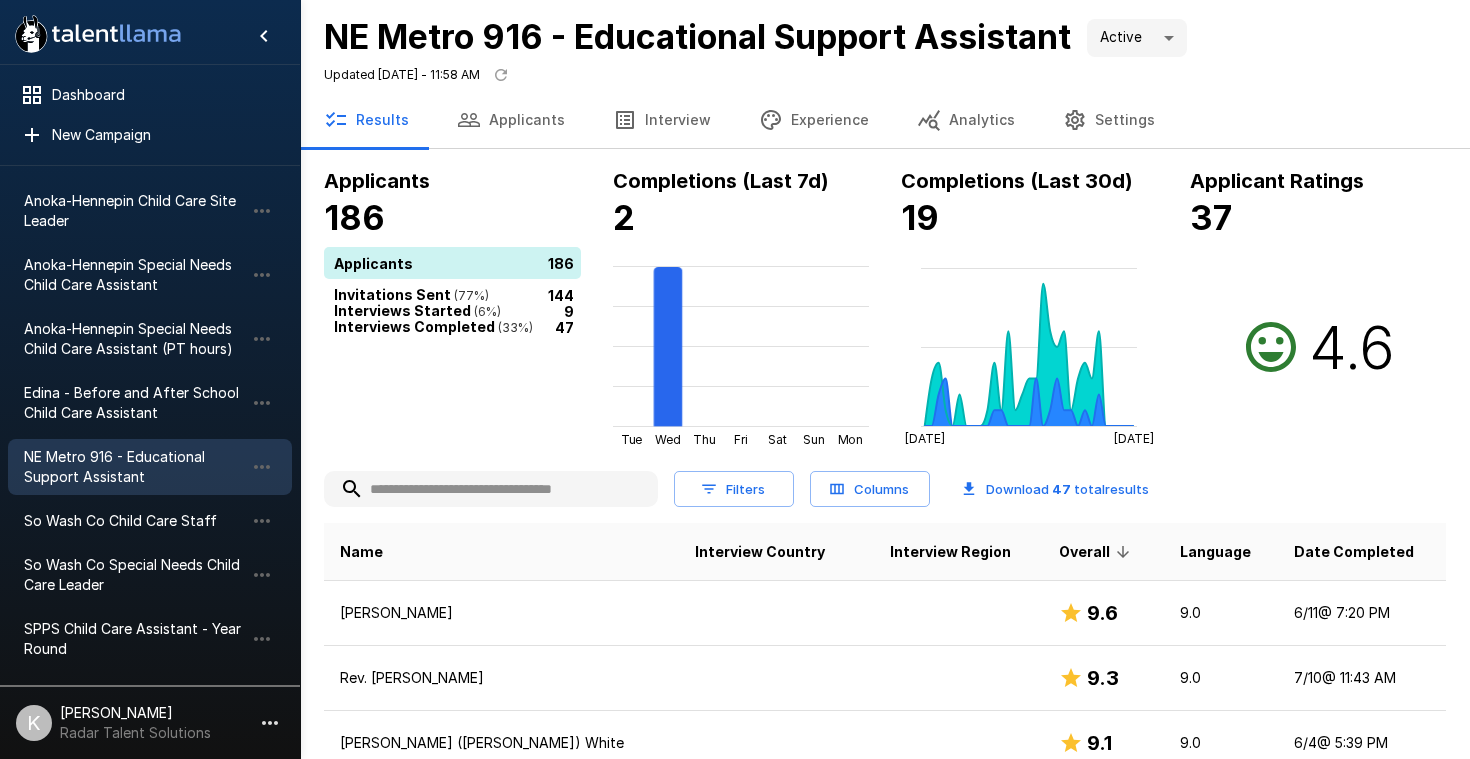 click on "Settings" at bounding box center (1109, 120) 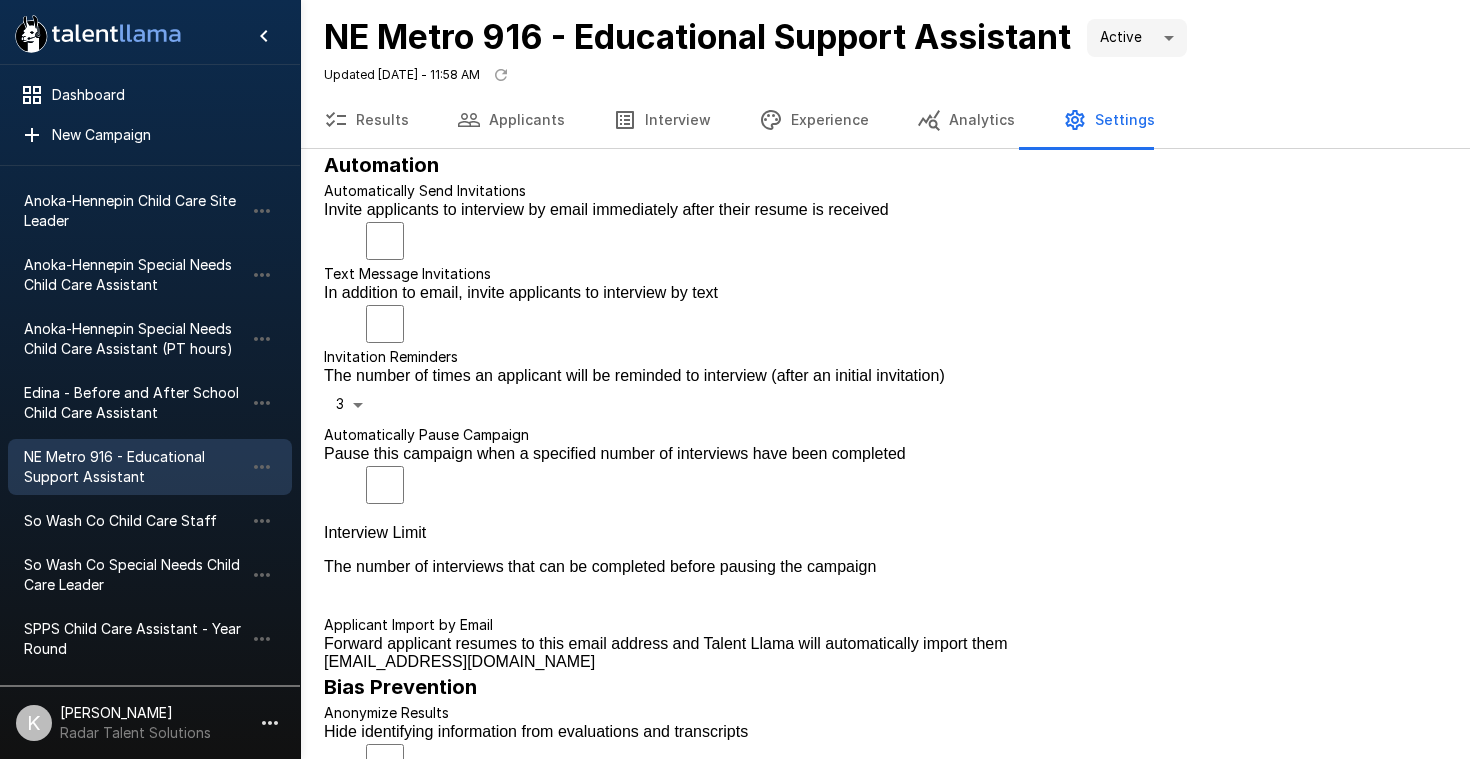 click on ".st0{fill:#FFFFFF;}
.st1{fill:#76a4ed;}
Dashboard New Campaign Active 11 Anoka-Hennepin Before School Child Care Assistant Anoka-Hennepin Child Care Site Leader Anoka-Hennepin Special Needs Child Care Assistant Anoka-Hennepin Special Needs Child Care Assistant (PT hours) Edina - Before and After School Child Care Assistant  NE Metro 916 - Educational Support Assistant  So Wash Co Child Care Staff  So Wash Co Special Needs Child Care Leader  SPPS Child Care Assistant - Year Round Wayzata Child Care Assistant Wayzata Special Needs Child Care Assistant Paused 10 Edina - Summer Child Care Staff Osseo - Summer Child Care Assistant  Revolutionary Sports - Kids Sports Coach Revolutionary Sports - Kids Sports Coach  Revolutionary Sports - Kids Sports Coach (PT) So Wash Co Summer Child Care Staff  Territory Associate  Territory Associate Territory Associate  - [GEOGRAPHIC_DATA], [GEOGRAPHIC_DATA] Wayzata - Summer Child Care Program Assistant K [PERSON_NAME] Radar Talent Solutions NE Metro 916 - Educational Support Assistant  Active ****" at bounding box center [735, 379] 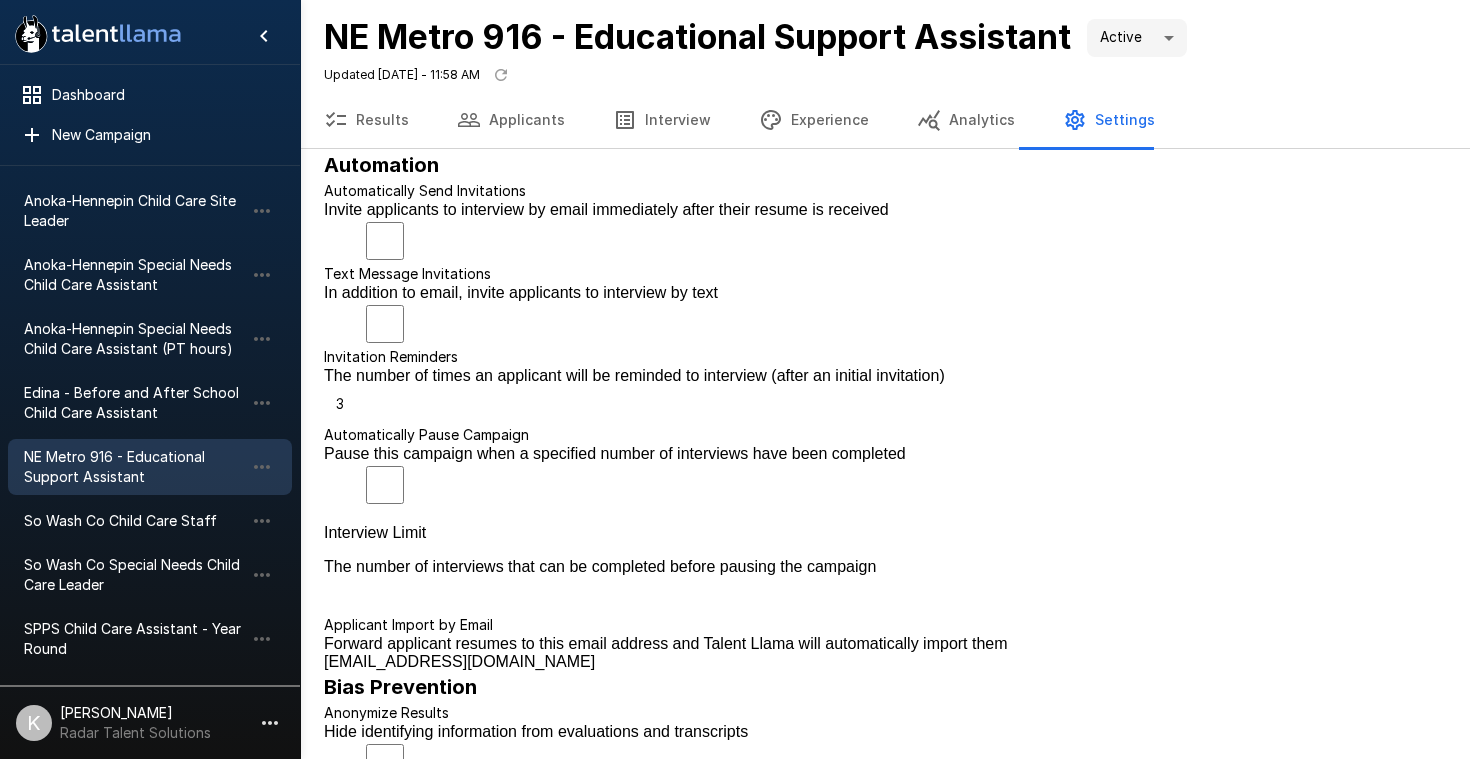 click on "4" at bounding box center [755, 856] 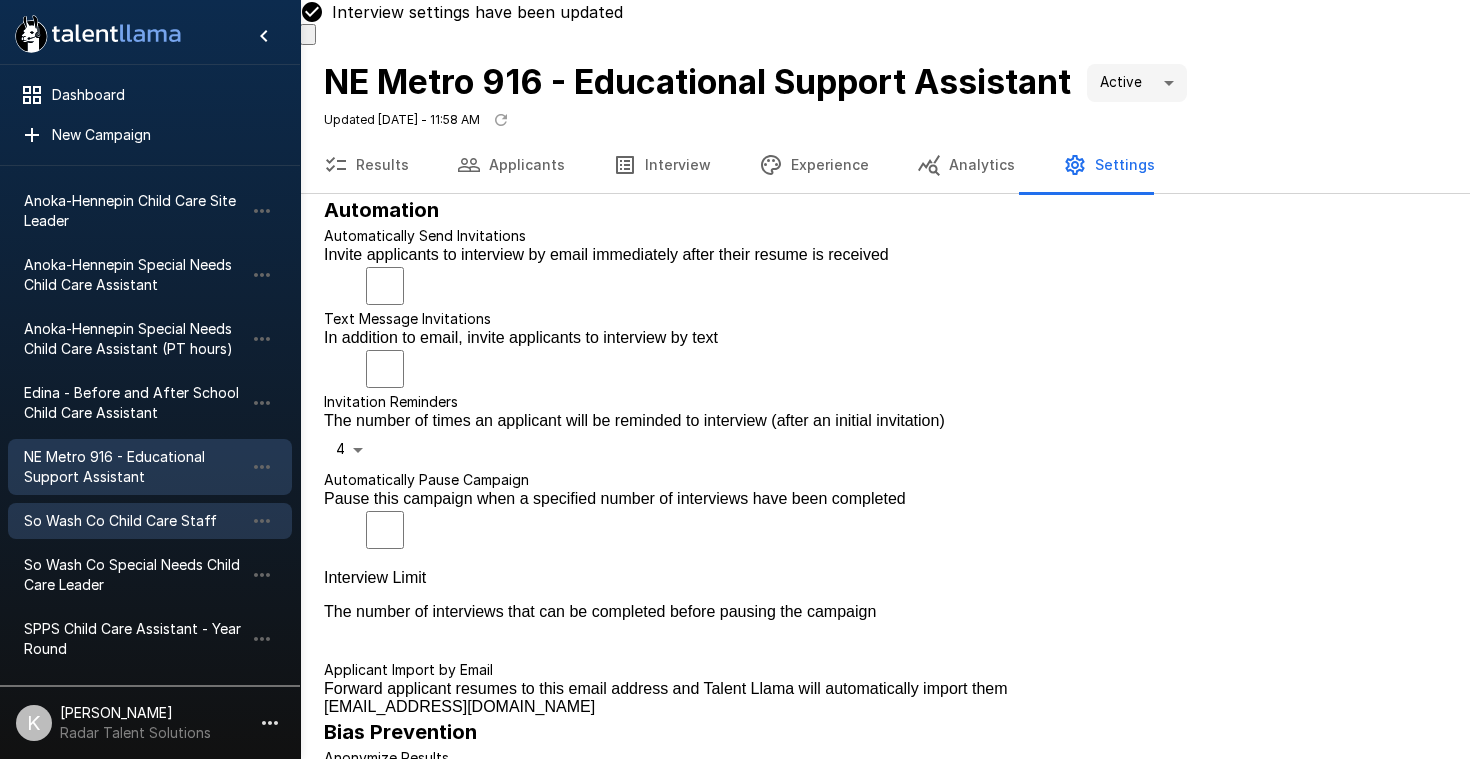 click on "So Wash Co Child Care Staff" at bounding box center [134, 521] 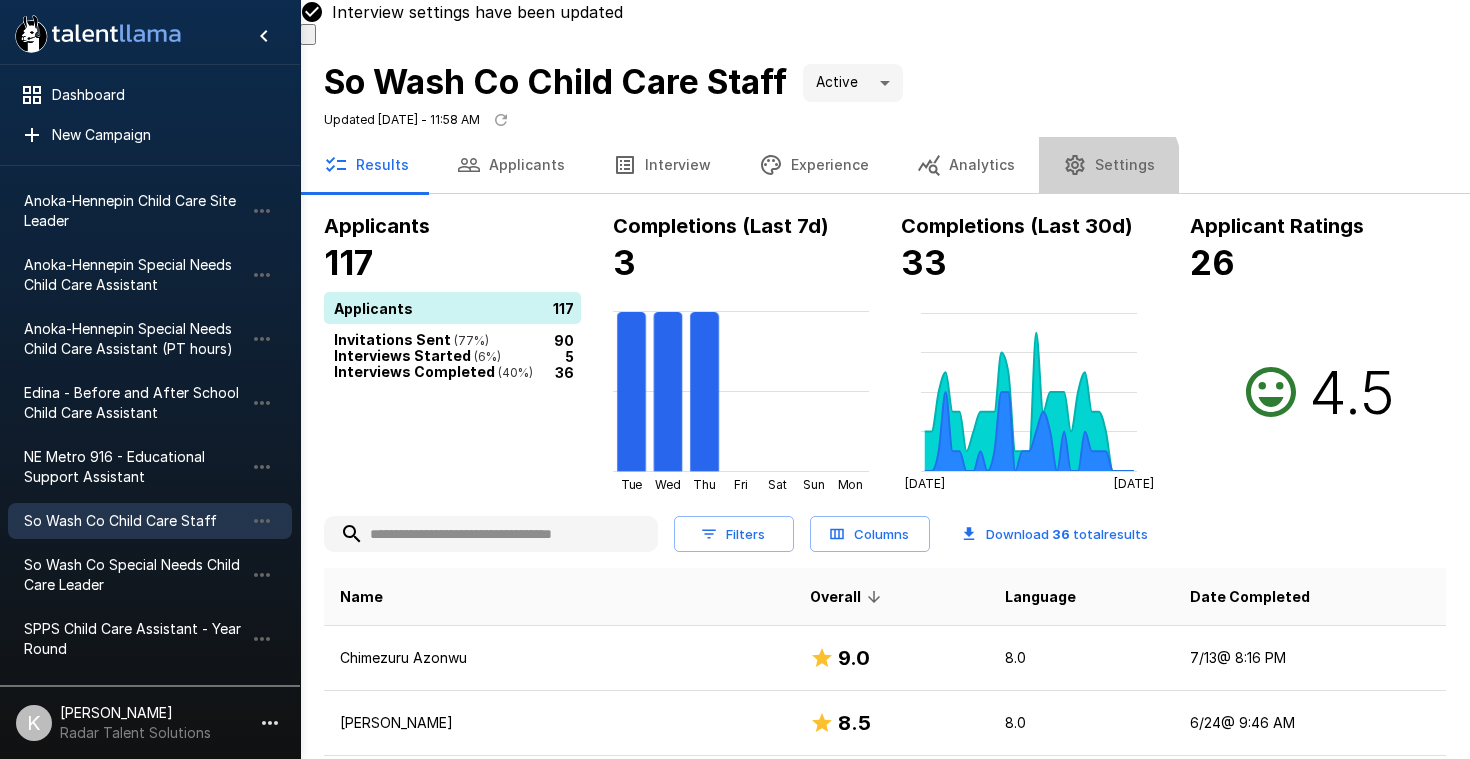 click on "Settings" at bounding box center (1109, 165) 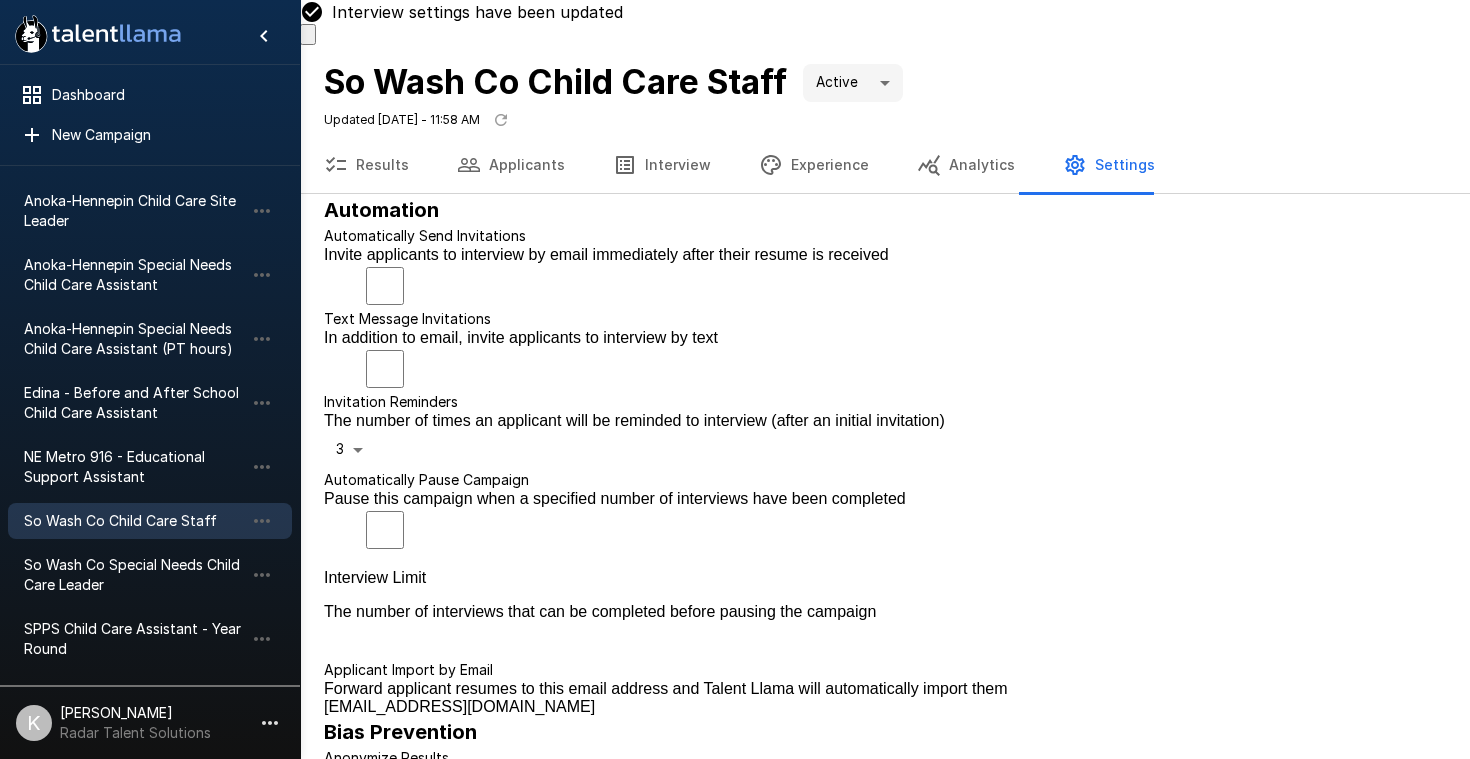 click on ".st0{fill:#FFFFFF;}
.st1{fill:#76a4ed;}
Dashboard New Campaign Active 11 Anoka-Hennepin Before School Child Care Assistant Anoka-Hennepin Child Care Site Leader Anoka-Hennepin Special Needs Child Care Assistant Anoka-Hennepin Special Needs Child Care Assistant (PT hours) Edina - Before and After School Child Care Assistant  NE Metro 916 - Educational Support Assistant  So Wash Co Child Care Staff  So Wash Co Special Needs Child Care Leader  SPPS Child Care Assistant - Year Round Wayzata Child Care Assistant Wayzata Special Needs Child Care Assistant Paused 10 Edina - Summer Child Care Staff Osseo - Summer Child Care Assistant  Revolutionary Sports - Kids Sports Coach Revolutionary Sports - Kids Sports Coach  Revolutionary Sports - Kids Sports Coach (PT) So Wash Co Summer Child Care Staff  Territory Associate  Territory Associate Territory Associate  - [GEOGRAPHIC_DATA], [GEOGRAPHIC_DATA] Wayzata - Summer Child Care Program Assistant K [PERSON_NAME] Radar Talent Solutions Interview settings have been updated Active **** Results" at bounding box center [735, 379] 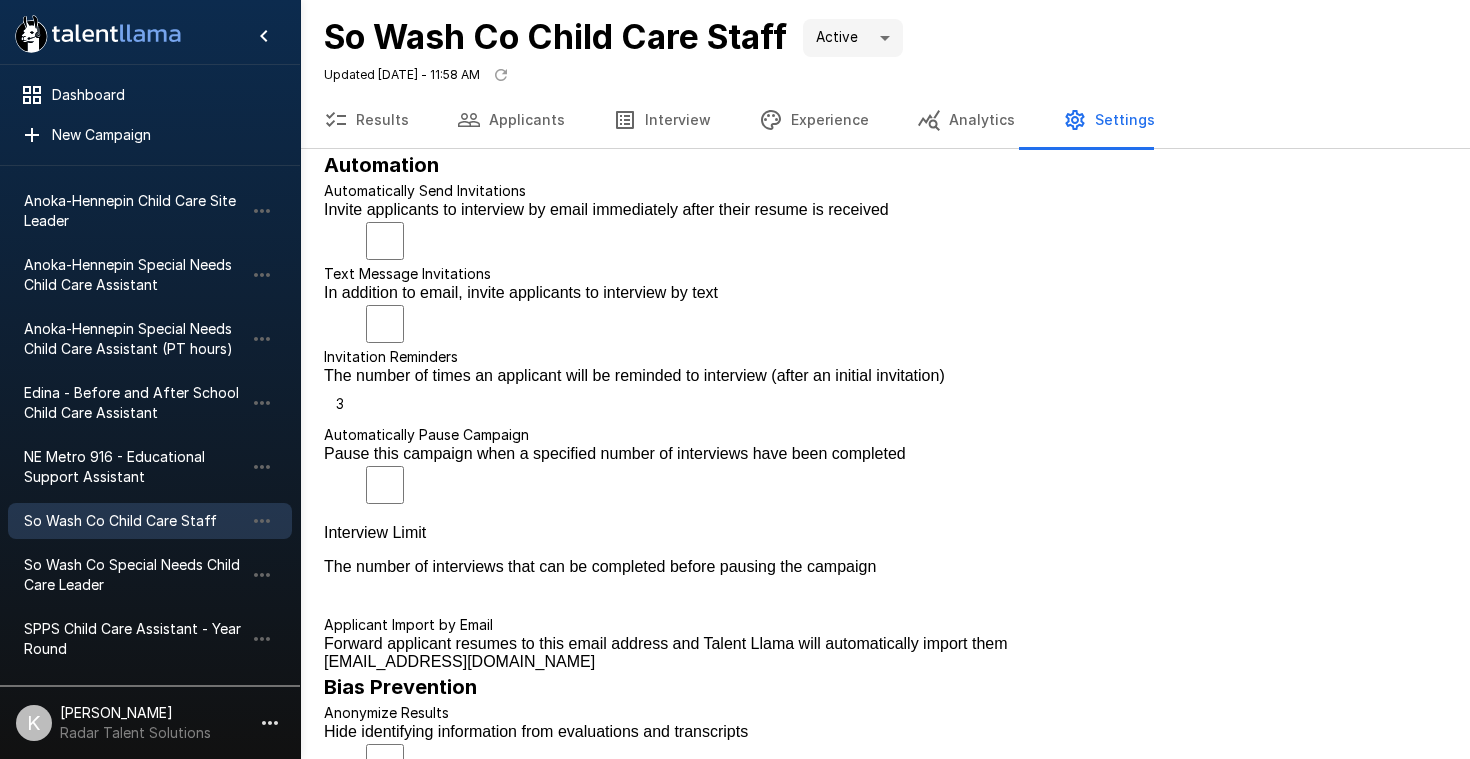 click on "4" at bounding box center (755, 856) 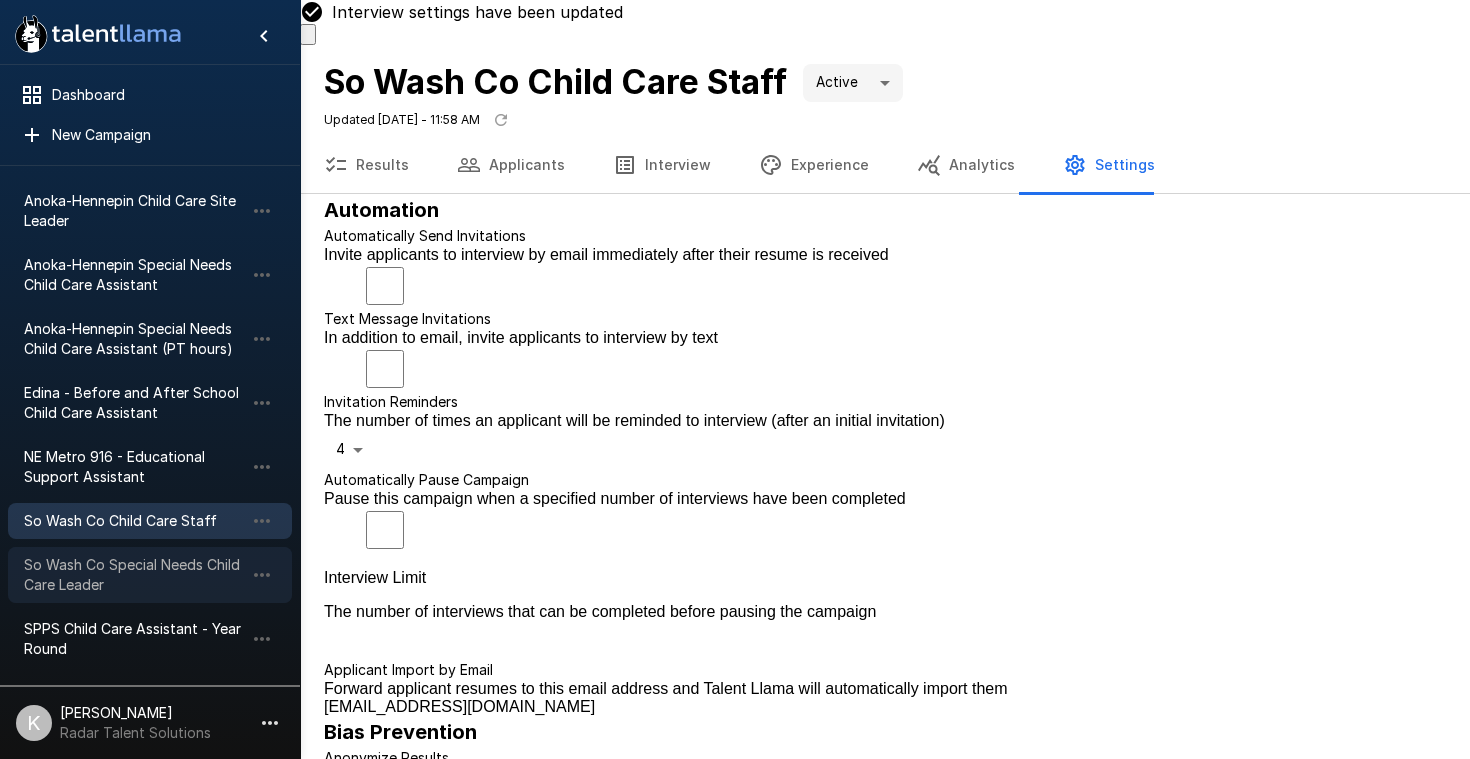 click on "So Wash Co Special Needs Child Care Leader" at bounding box center (134, 575) 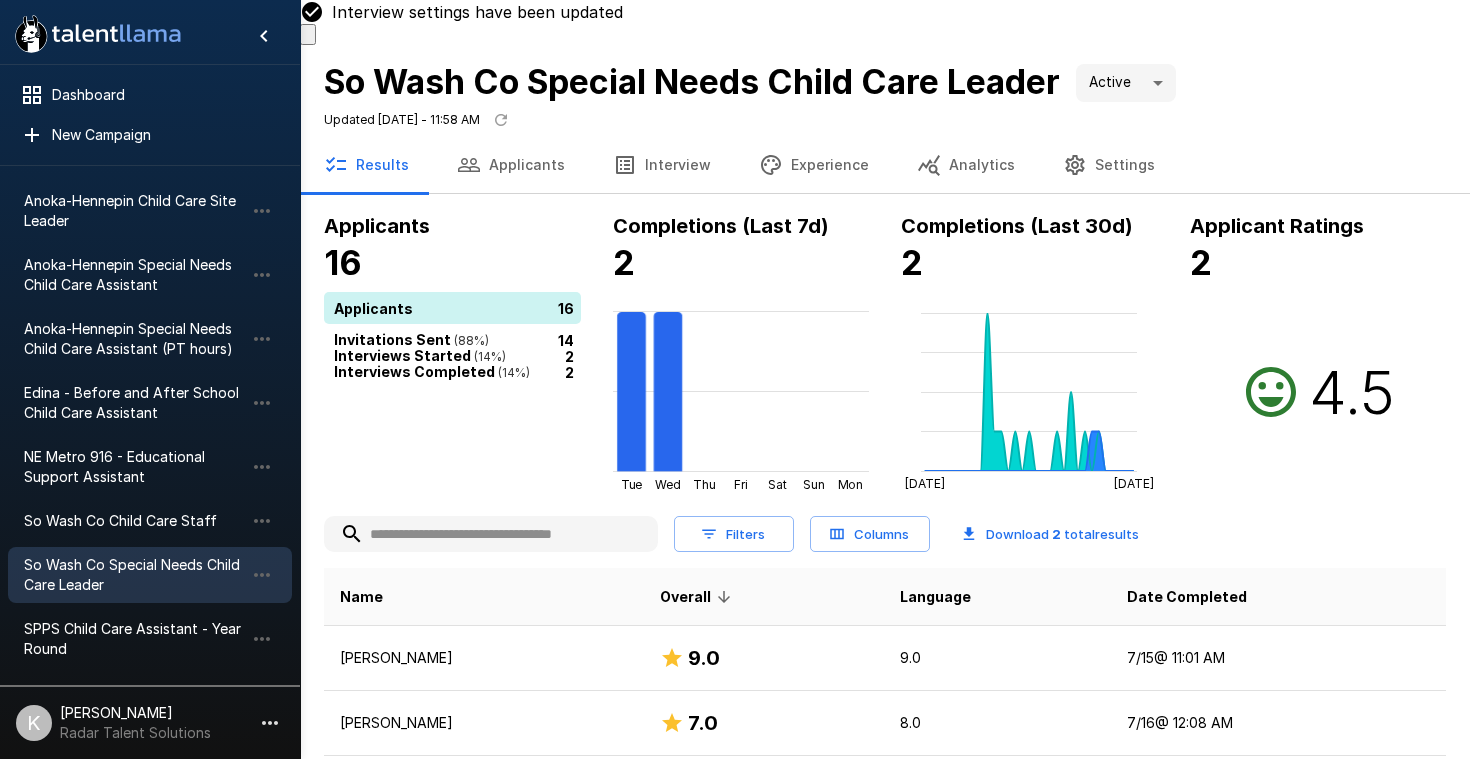 click on "Settings" at bounding box center (1109, 165) 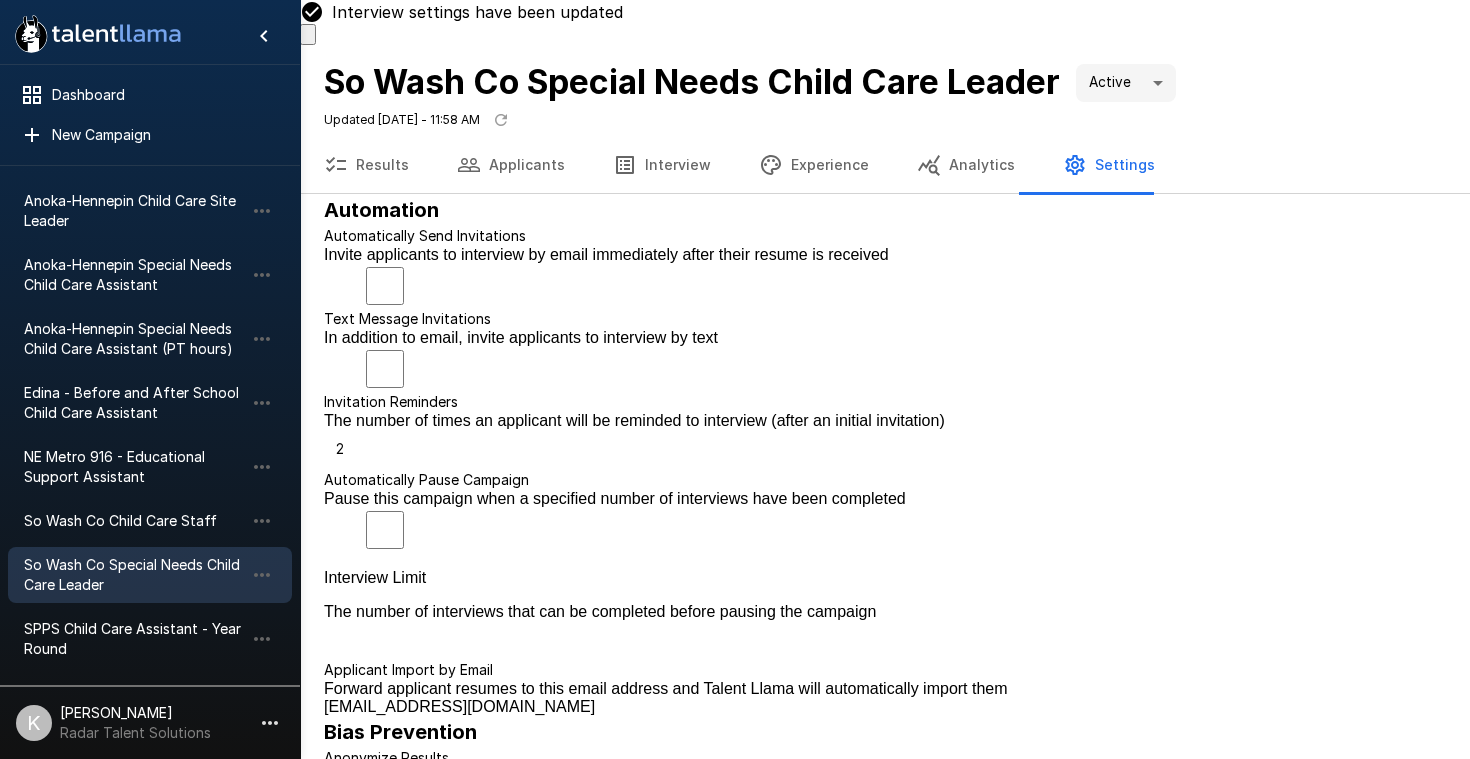 click on ".st0{fill:#FFFFFF;}
.st1{fill:#76a4ed;}
Dashboard New Campaign Active 11 Anoka-Hennepin Before School Child Care Assistant Anoka-Hennepin Child Care Site Leader Anoka-Hennepin Special Needs Child Care Assistant Anoka-Hennepin Special Needs Child Care Assistant (PT hours) Edina - Before and After School Child Care Assistant  NE Metro 916 - Educational Support Assistant  So Wash Co Child Care Staff  So Wash Co Special Needs Child Care Leader  SPPS Child Care Assistant - Year Round Wayzata Child Care Assistant Wayzata Special Needs Child Care Assistant Paused 10 Edina - Summer Child Care Staff Osseo - Summer Child Care Assistant  Revolutionary Sports - Kids Sports Coach Revolutionary Sports - Kids Sports Coach  Revolutionary Sports - Kids Sports Coach (PT) So Wash Co Summer Child Care Staff  Territory Associate  Territory Associate Territory Associate  - [GEOGRAPHIC_DATA], [GEOGRAPHIC_DATA] Wayzata - Summer Child Care Program Assistant K [PERSON_NAME] Radar Talent Solutions Interview settings have been updated Active **** Results" at bounding box center [735, 379] 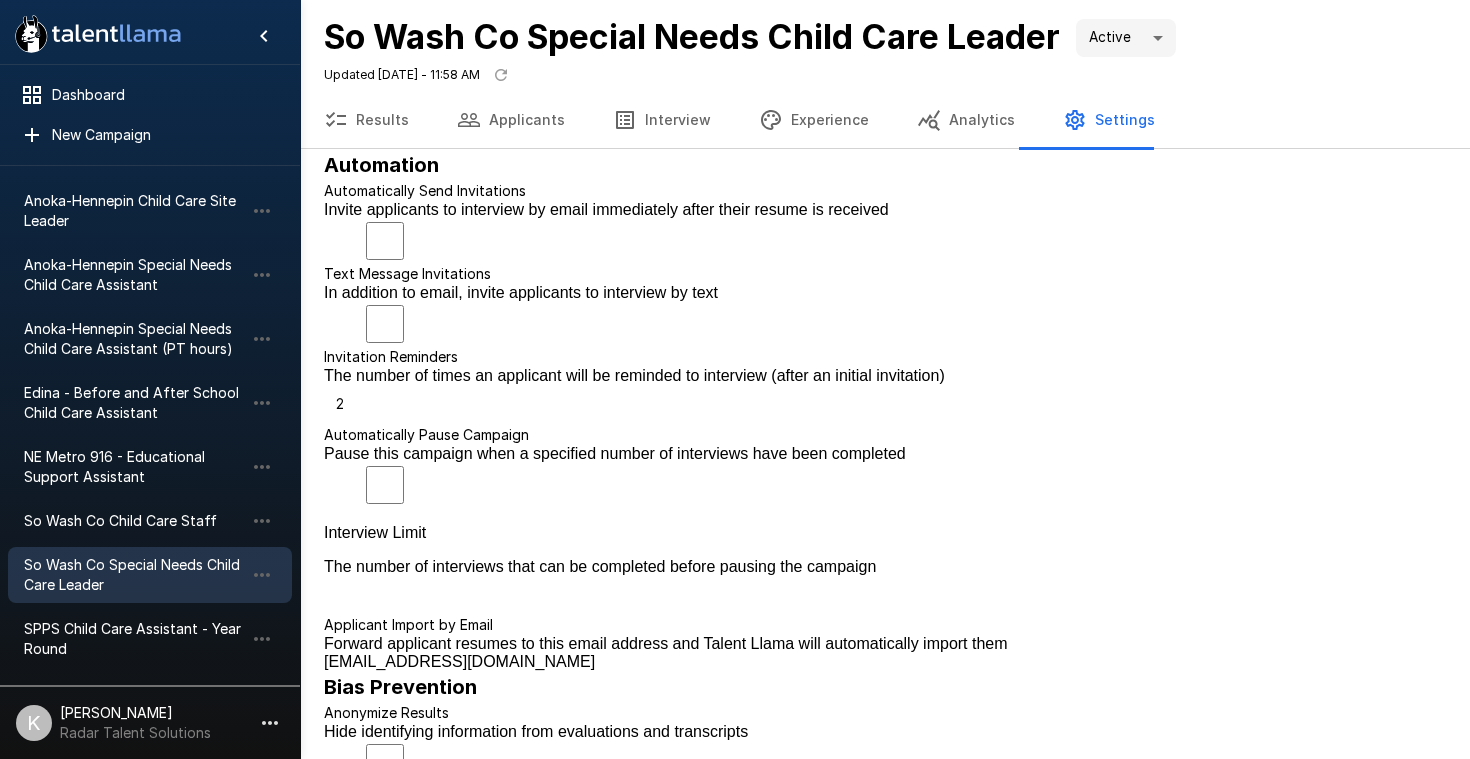 click on "4" at bounding box center [755, 856] 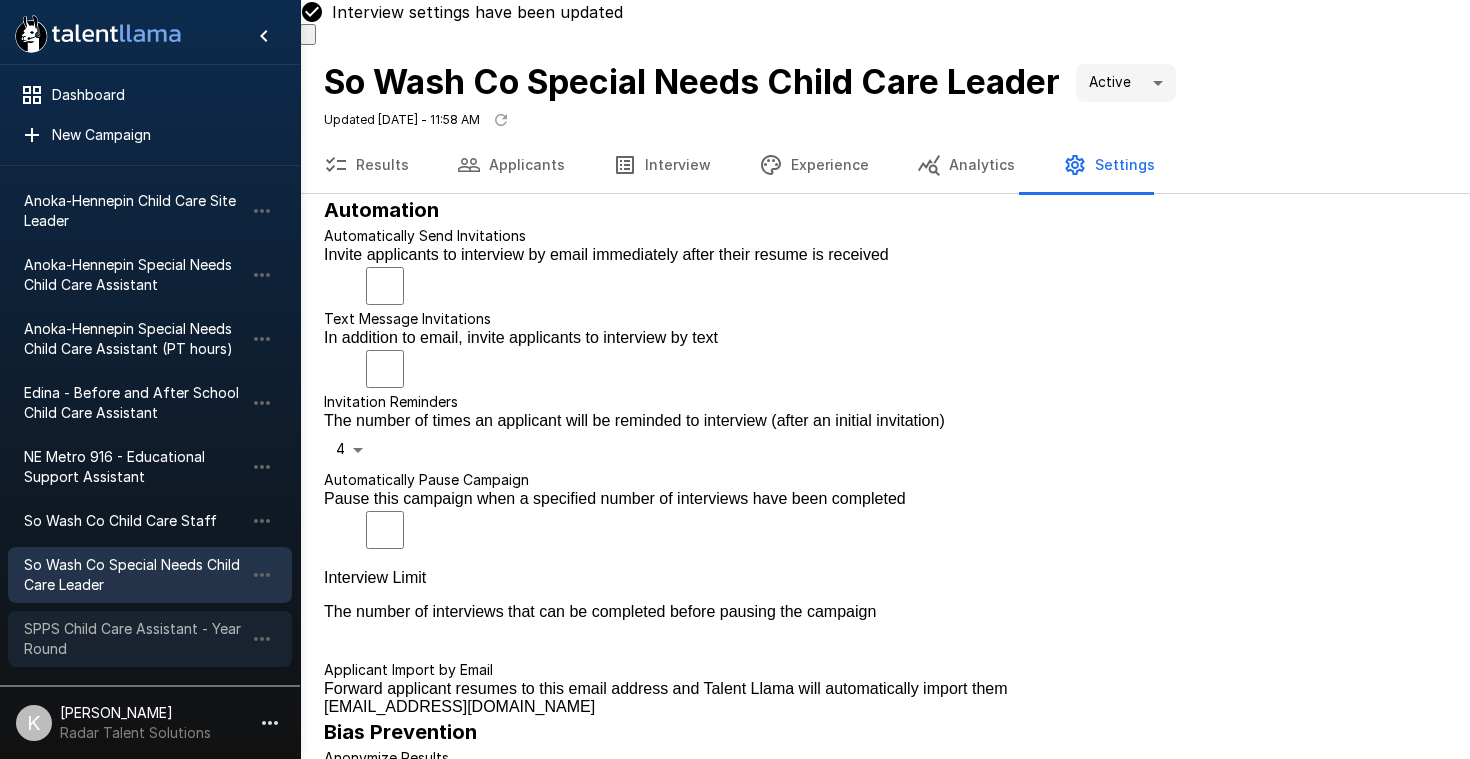 click on "SPPS Child Care Assistant - Year Round" at bounding box center [134, 639] 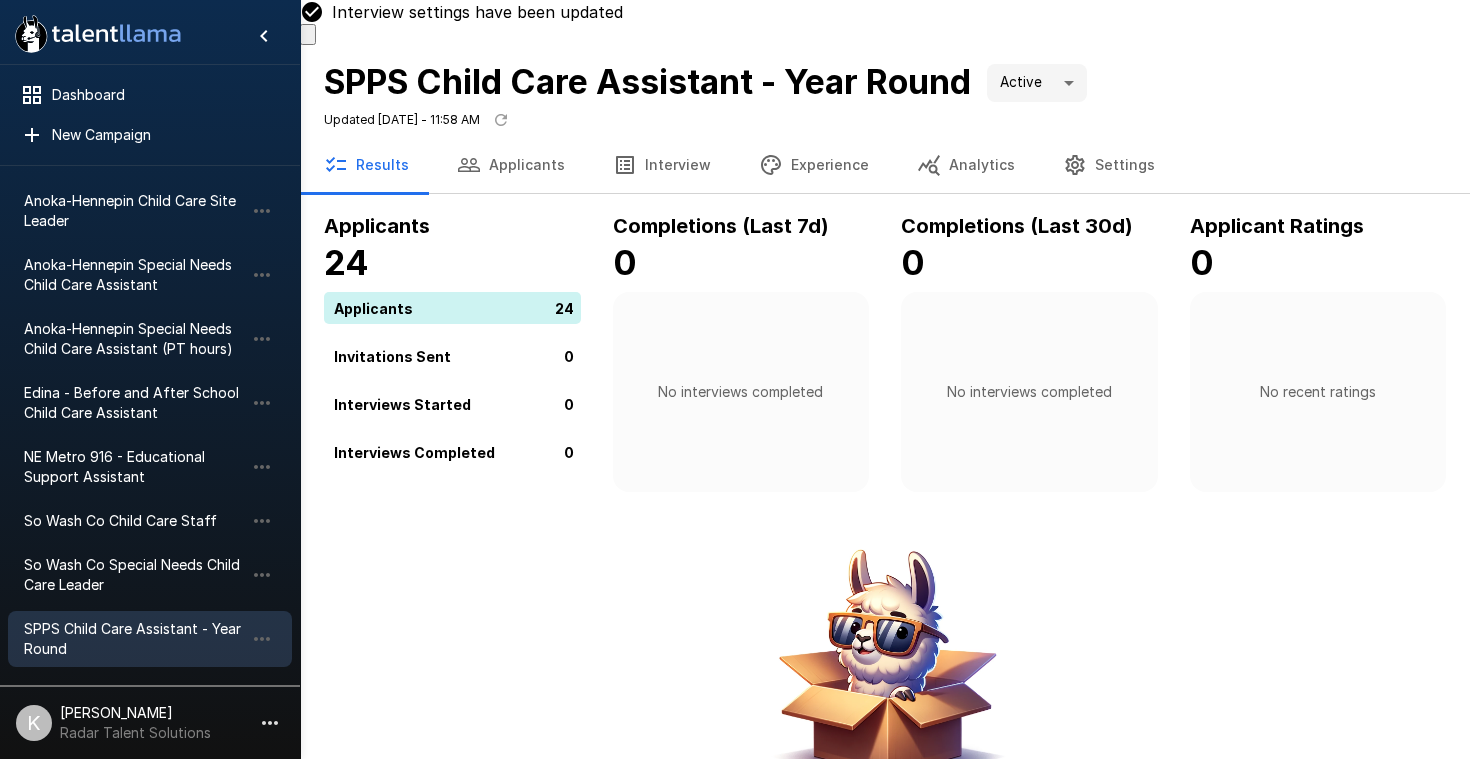 click on "Settings" at bounding box center [1109, 165] 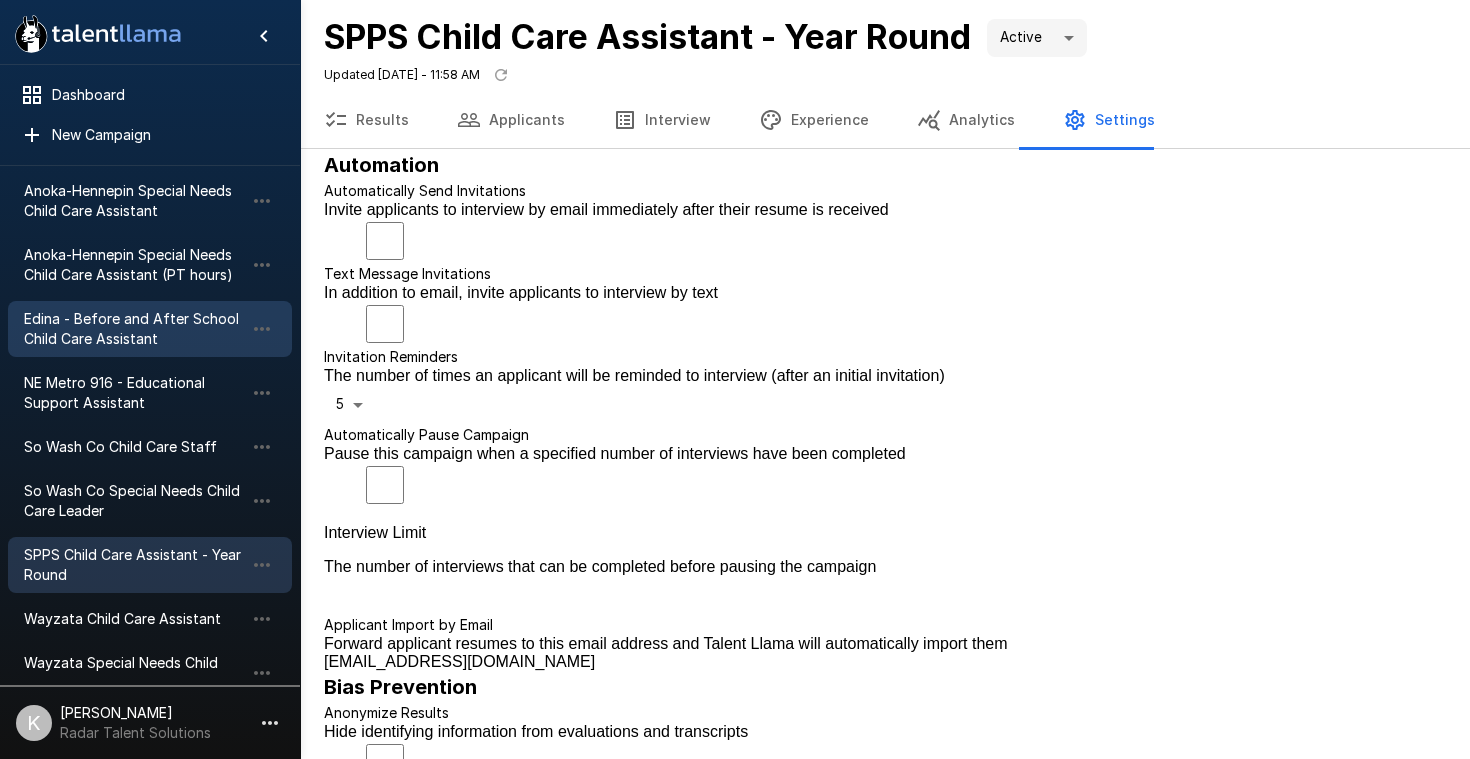 scroll, scrollTop: 367, scrollLeft: 0, axis: vertical 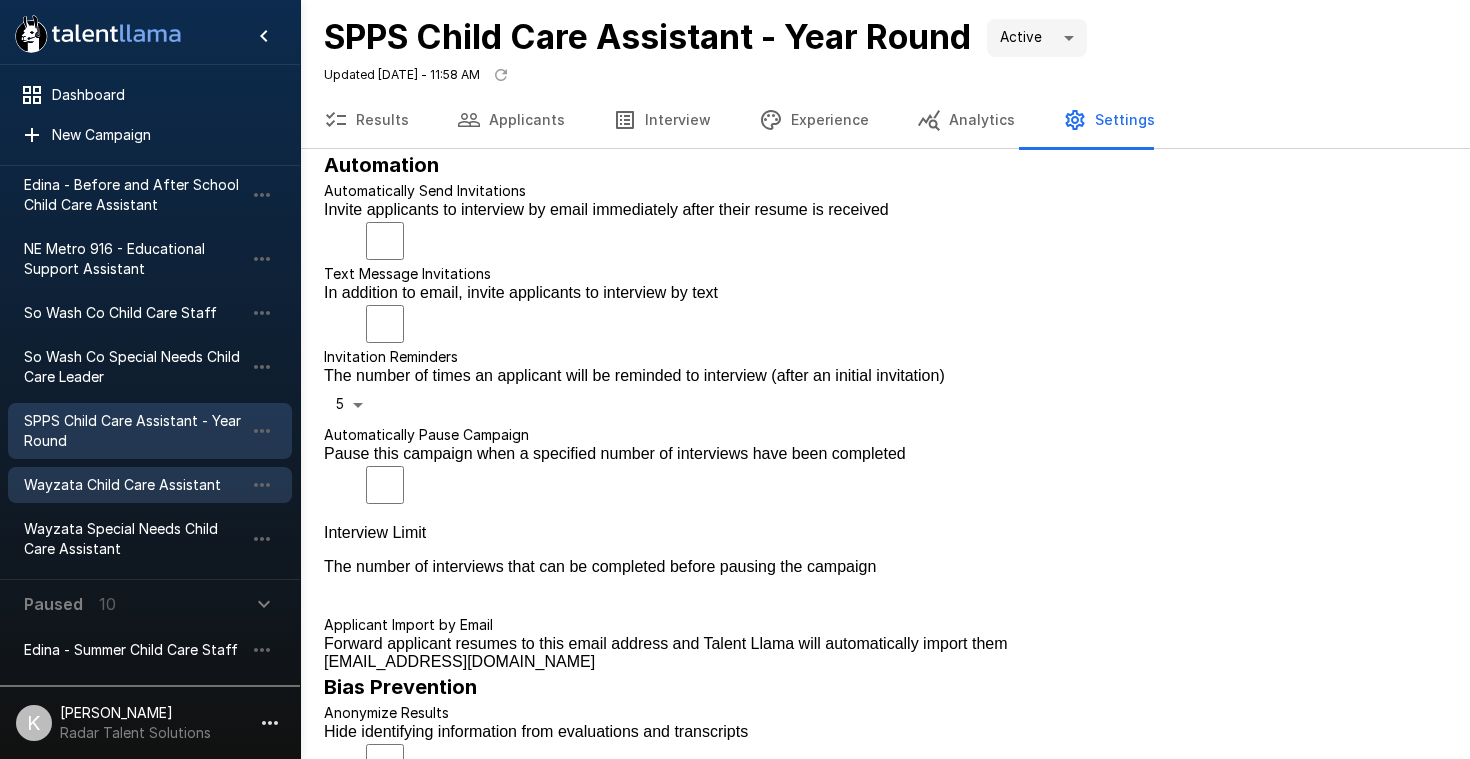click on "Wayzata Child Care Assistant" at bounding box center (134, 485) 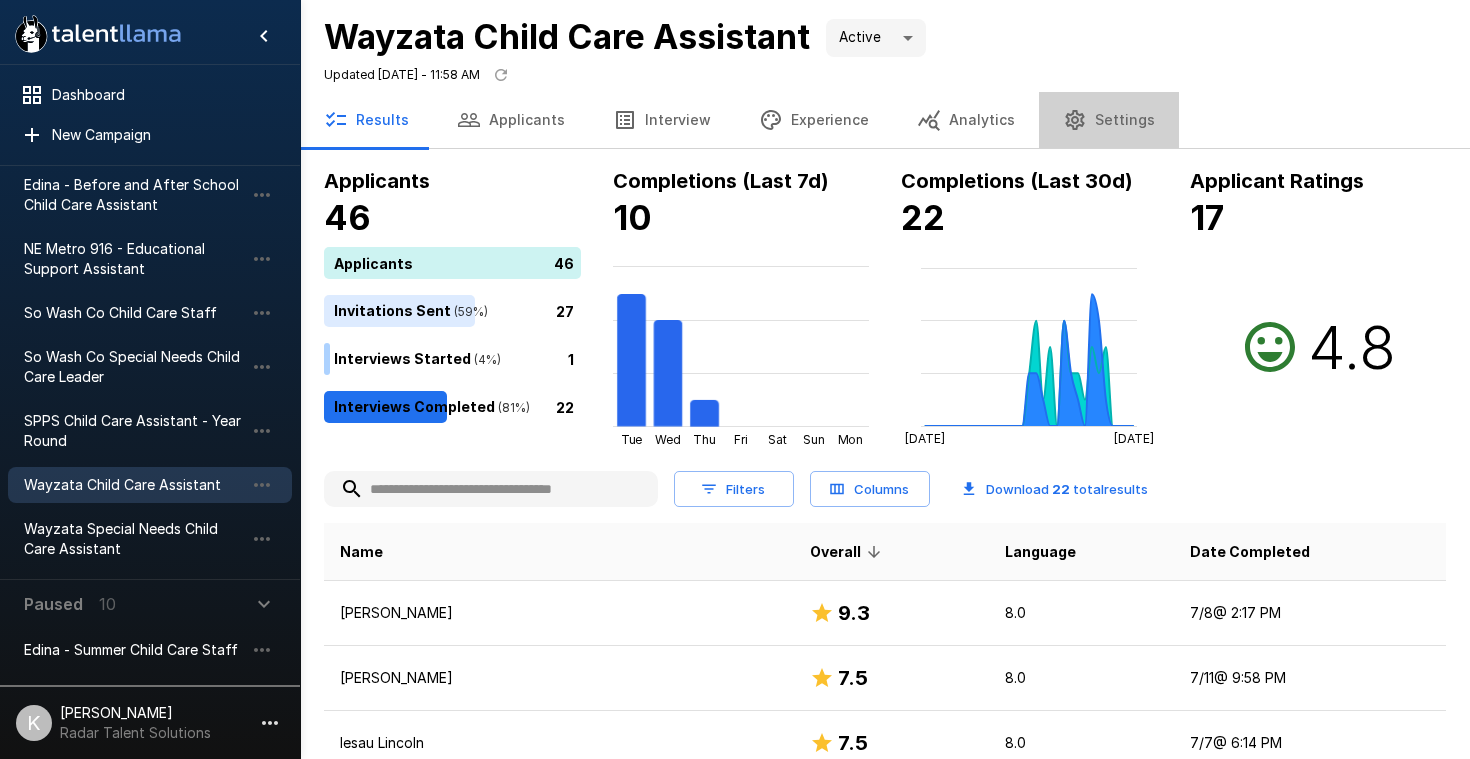 click on "Settings" at bounding box center [1109, 120] 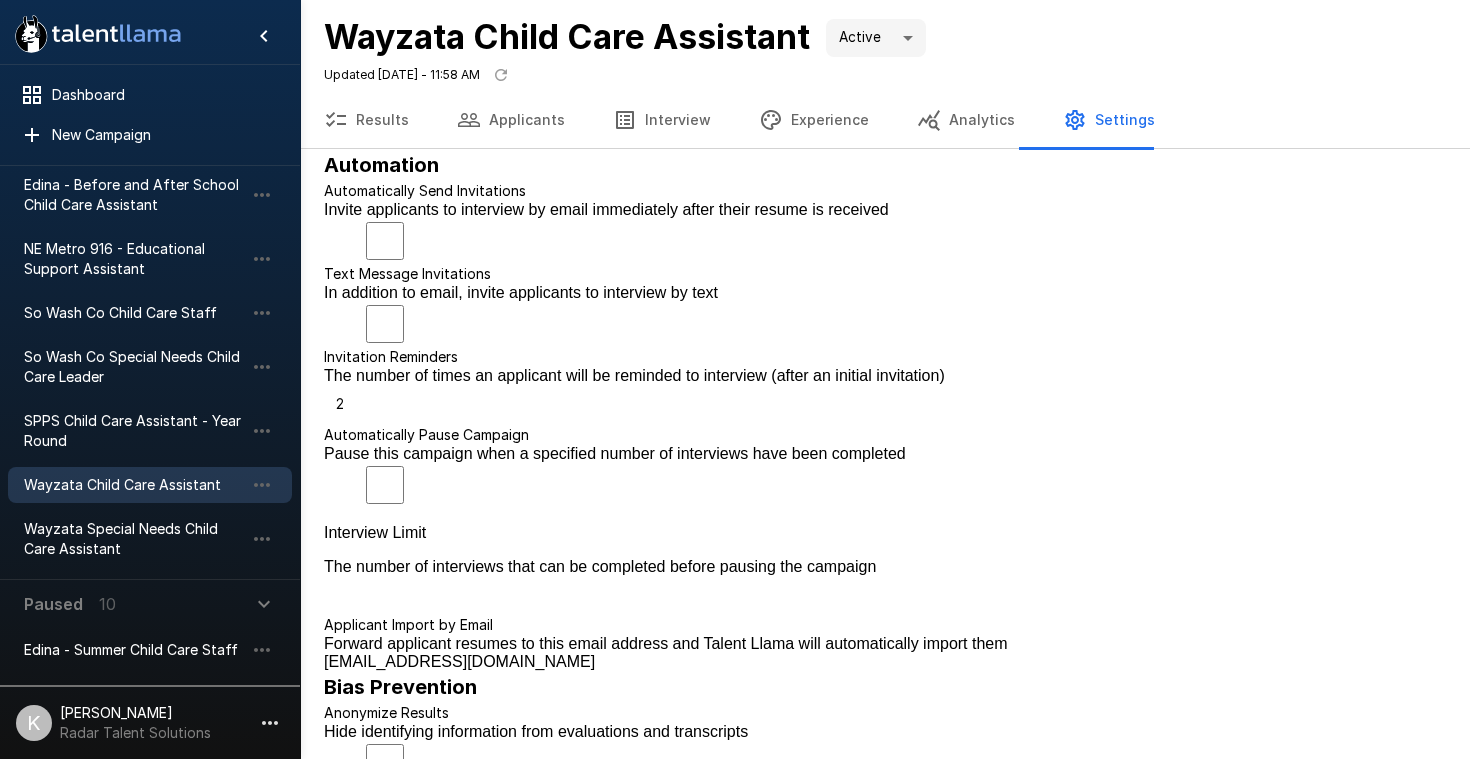click on ".st0{fill:#FFFFFF;}
.st1{fill:#76a4ed;}
Dashboard New Campaign Active 11 Anoka-Hennepin Before School Child Care Assistant Anoka-Hennepin Child Care Site Leader Anoka-Hennepin Special Needs Child Care Assistant Anoka-Hennepin Special Needs Child Care Assistant (PT hours) Edina - Before and After School Child Care Assistant  NE Metro 916 - Educational Support Assistant  So Wash Co Child Care Staff  So Wash Co Special Needs Child Care Leader  SPPS Child Care Assistant - Year Round Wayzata Child Care Assistant Wayzata Special Needs Child Care Assistant Paused 10 Edina - Summer Child Care Staff Osseo - Summer Child Care Assistant  Revolutionary Sports - Kids Sports Coach Revolutionary Sports - Kids Sports Coach  Revolutionary Sports - Kids Sports Coach (PT) So Wash Co Summer Child Care Staff  Territory Associate  Territory Associate Territory Associate  - [GEOGRAPHIC_DATA], [GEOGRAPHIC_DATA] Wayzata - Summer Child Care Program Assistant K [PERSON_NAME] Radar Talent Solutions Wayzata Child Care Assistant Active **** Results Settings" at bounding box center [735, 379] 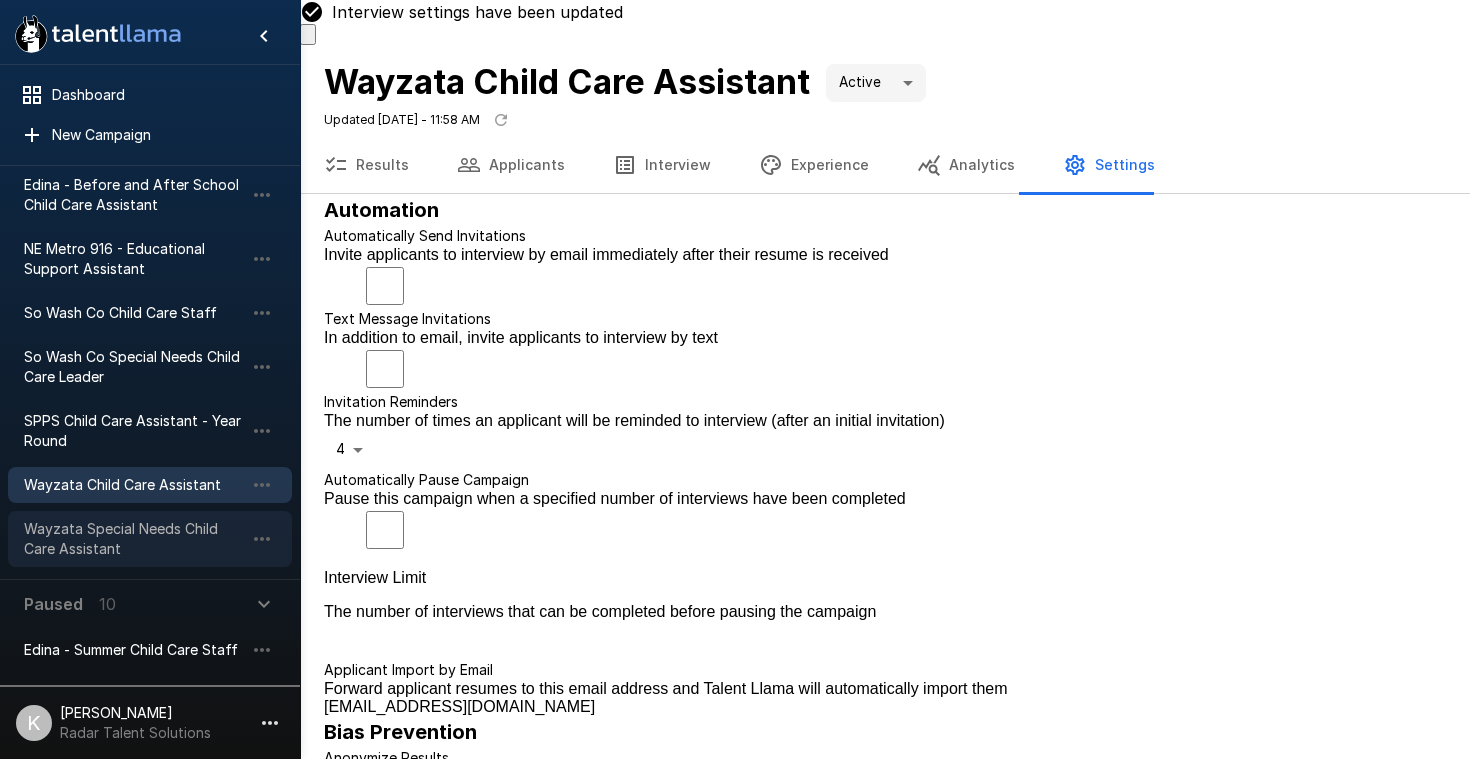 click on "Wayzata Special Needs Child Care Assistant" at bounding box center [134, 539] 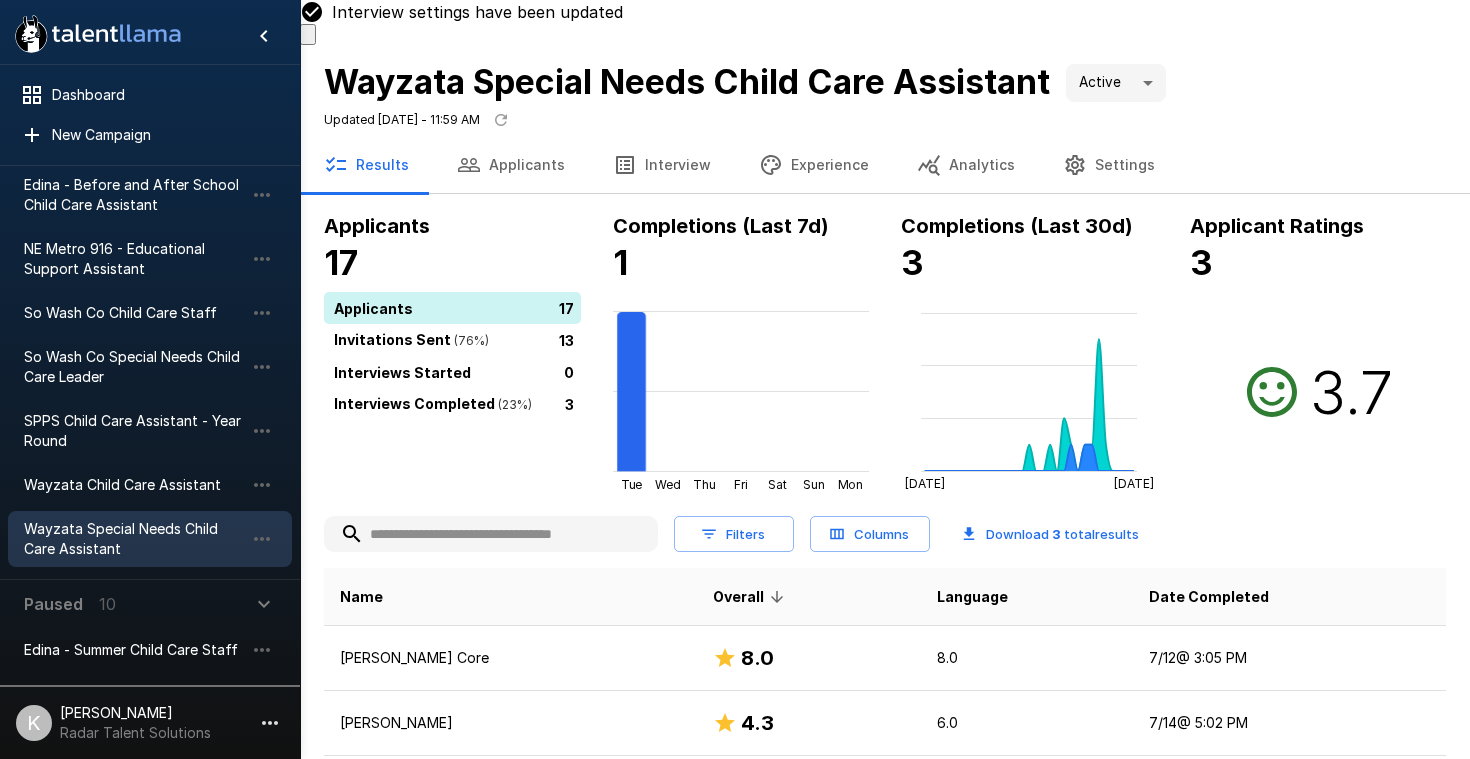 click on "Settings" at bounding box center [1109, 165] 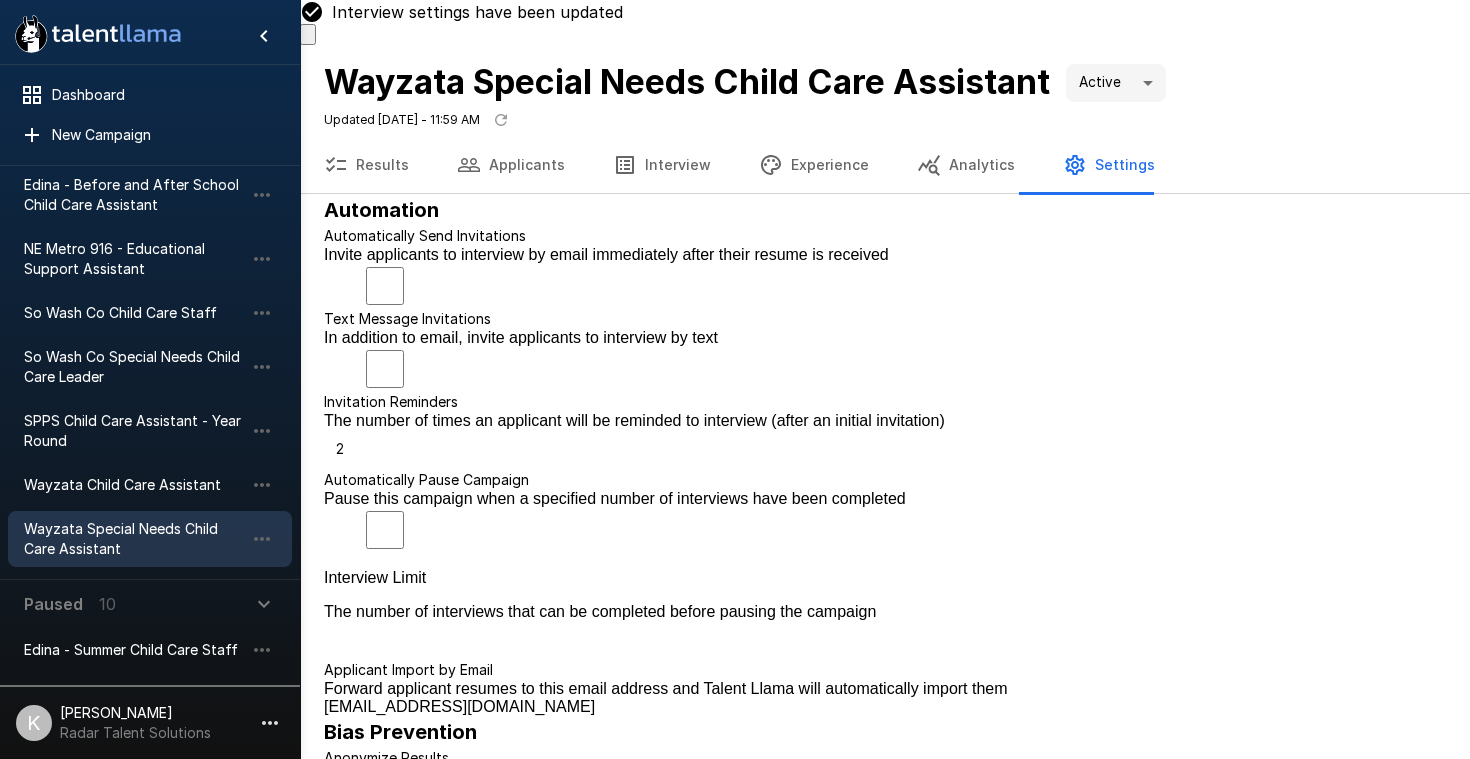 click on ".st0{fill:#FFFFFF;}
.st1{fill:#76a4ed;}
Dashboard New Campaign Active 11 Anoka-Hennepin Before School Child Care Assistant Anoka-Hennepin Child Care Site Leader Anoka-Hennepin Special Needs Child Care Assistant Anoka-Hennepin Special Needs Child Care Assistant (PT hours) Edina - Before and After School Child Care Assistant  NE Metro 916 - Educational Support Assistant  So Wash Co Child Care Staff  So Wash Co Special Needs Child Care Leader  SPPS Child Care Assistant - Year Round Wayzata Child Care Assistant Wayzata Special Needs Child Care Assistant Paused 10 Edina - Summer Child Care Staff Osseo - Summer Child Care Assistant  Revolutionary Sports - Kids Sports Coach Revolutionary Sports - Kids Sports Coach  Revolutionary Sports - Kids Sports Coach (PT) So Wash Co Summer Child Care Staff  Territory Associate  Territory Associate Territory Associate  - [GEOGRAPHIC_DATA], [GEOGRAPHIC_DATA] Wayzata - Summer Child Care Program Assistant K [PERSON_NAME] Radar Talent Solutions Interview settings have been updated Active **** Results" at bounding box center [735, 379] 